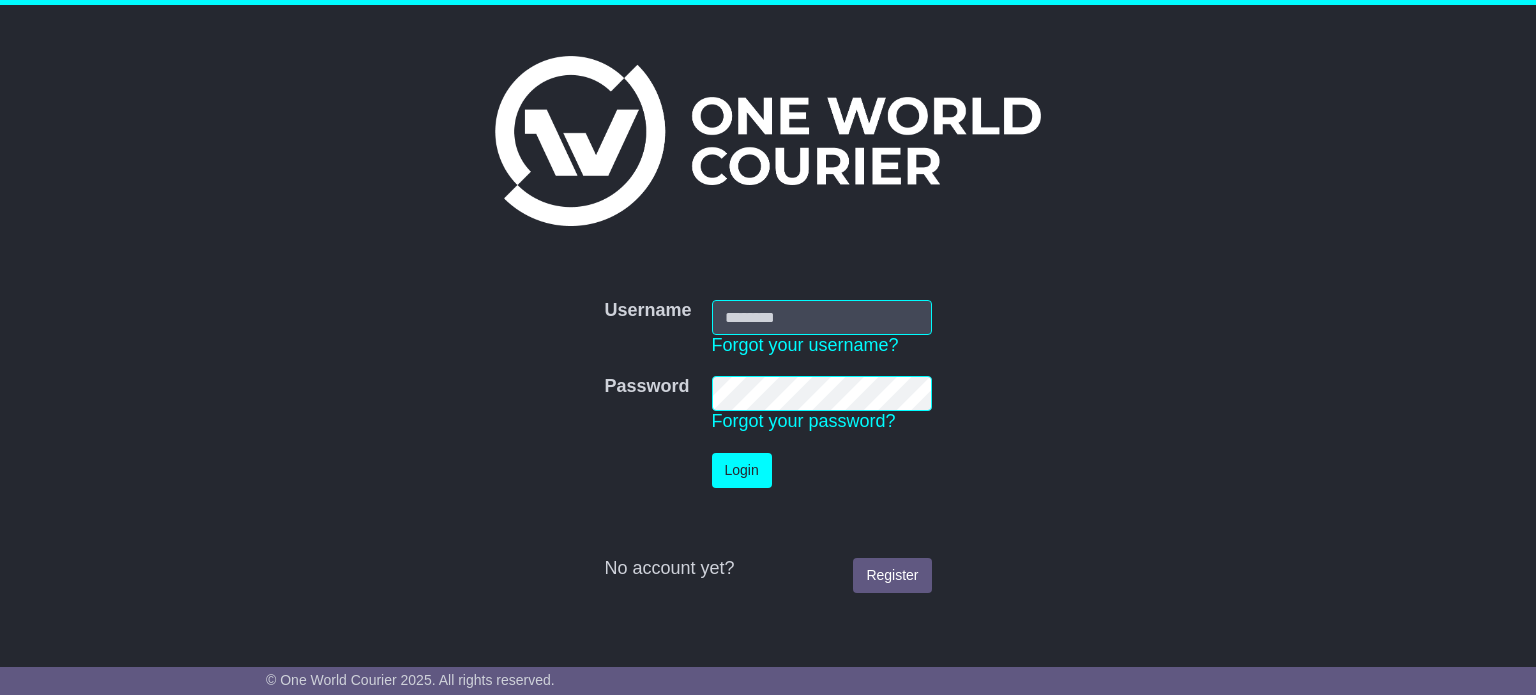 scroll, scrollTop: 0, scrollLeft: 0, axis: both 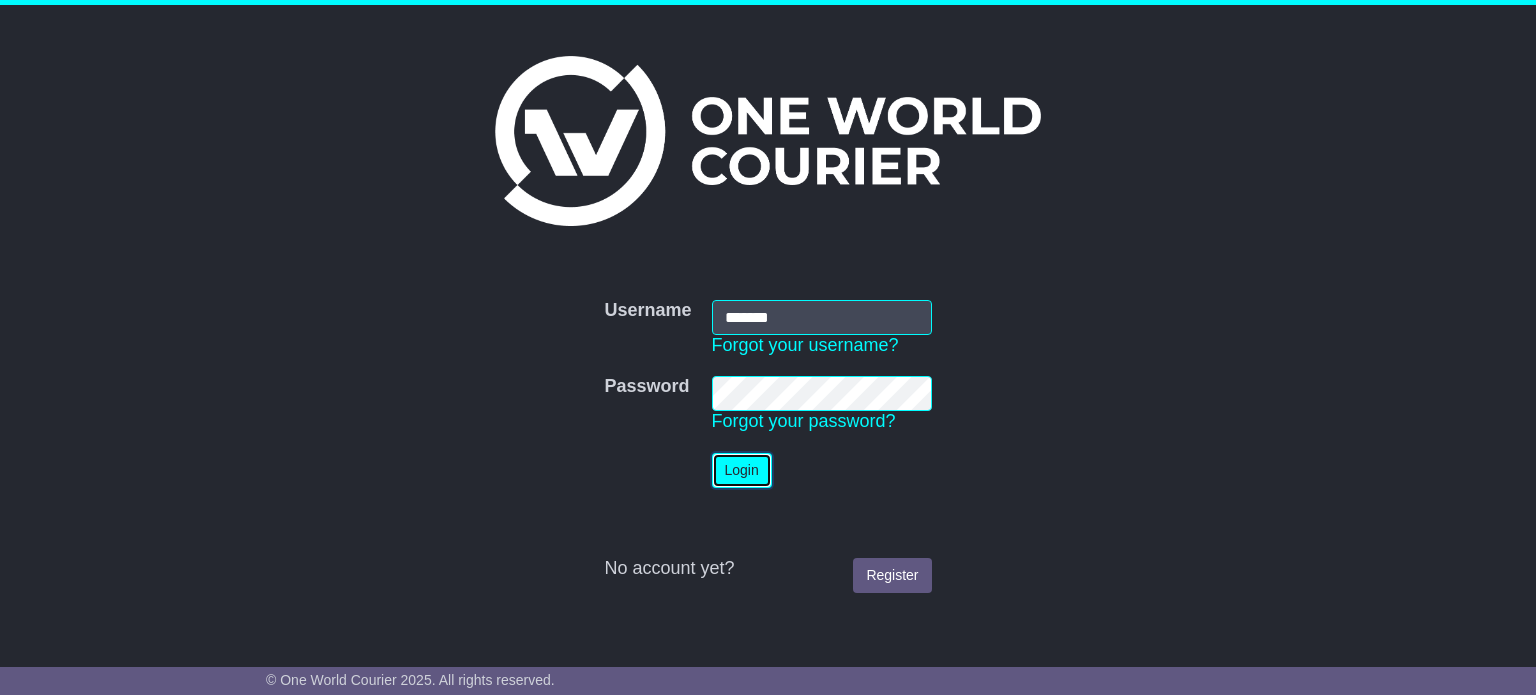 click on "Login" at bounding box center (742, 470) 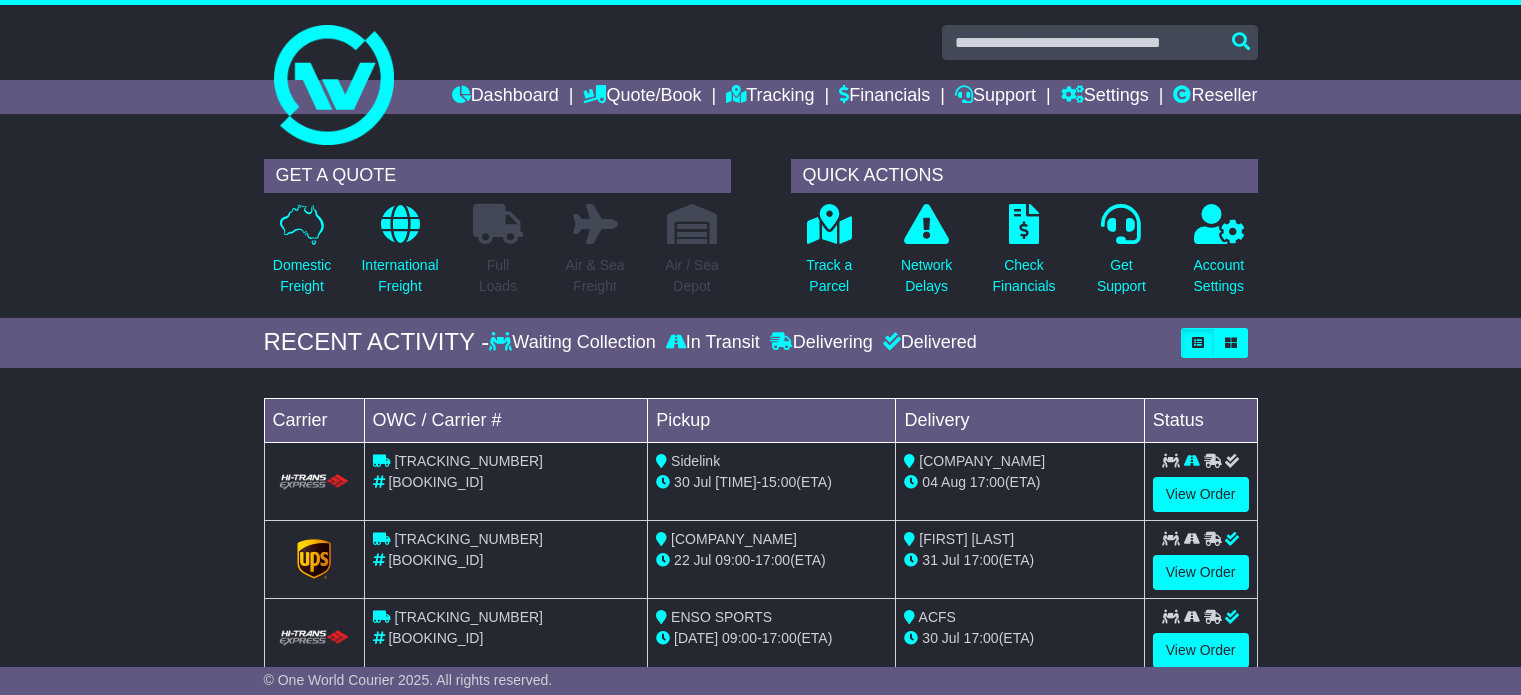 scroll, scrollTop: 0, scrollLeft: 0, axis: both 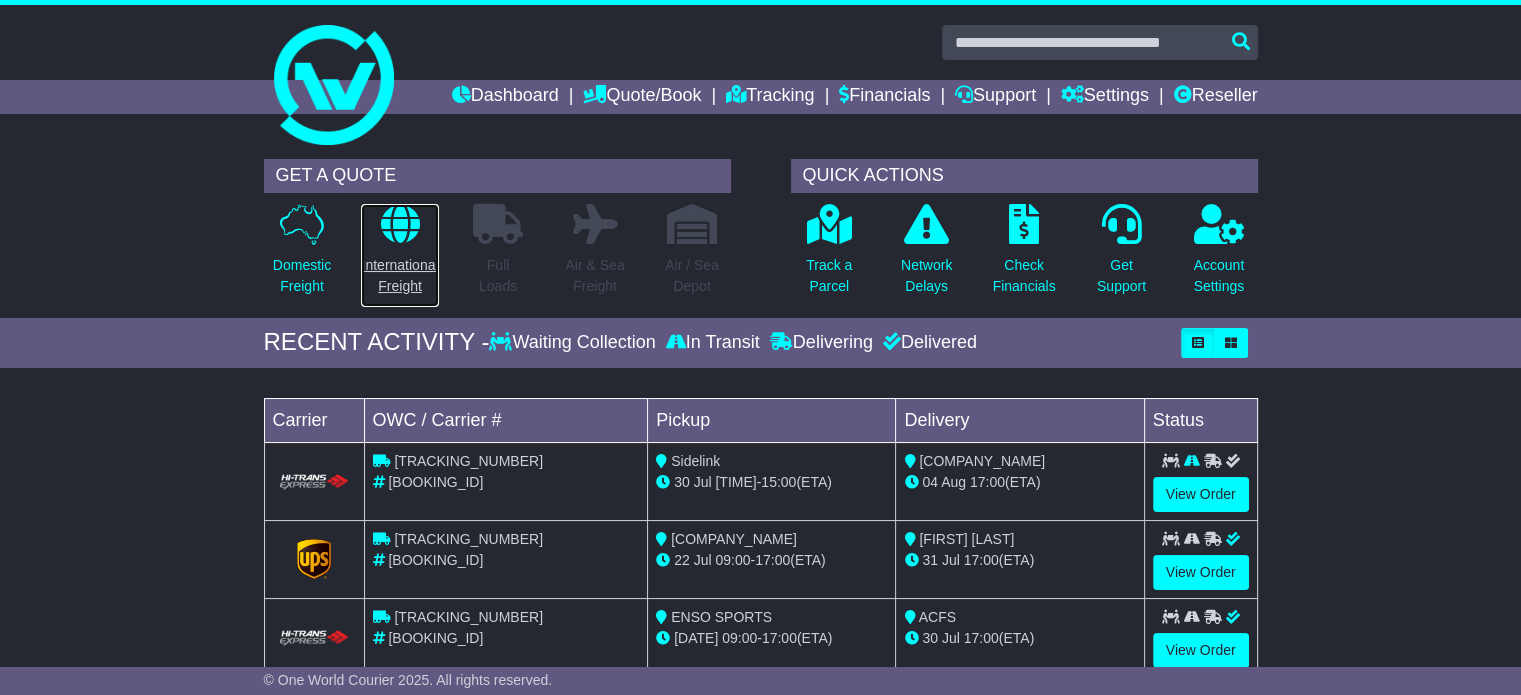 click on "International Freight" at bounding box center [399, 255] 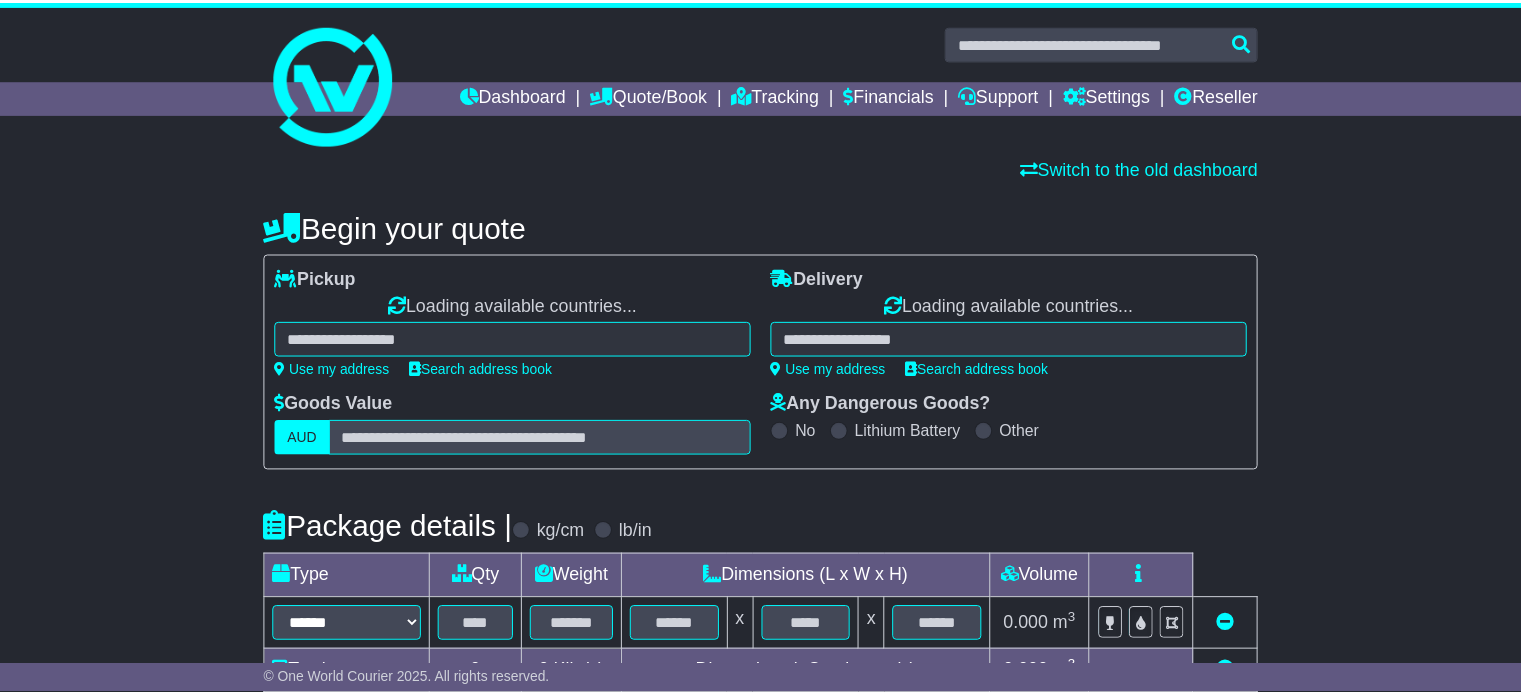 scroll, scrollTop: 0, scrollLeft: 0, axis: both 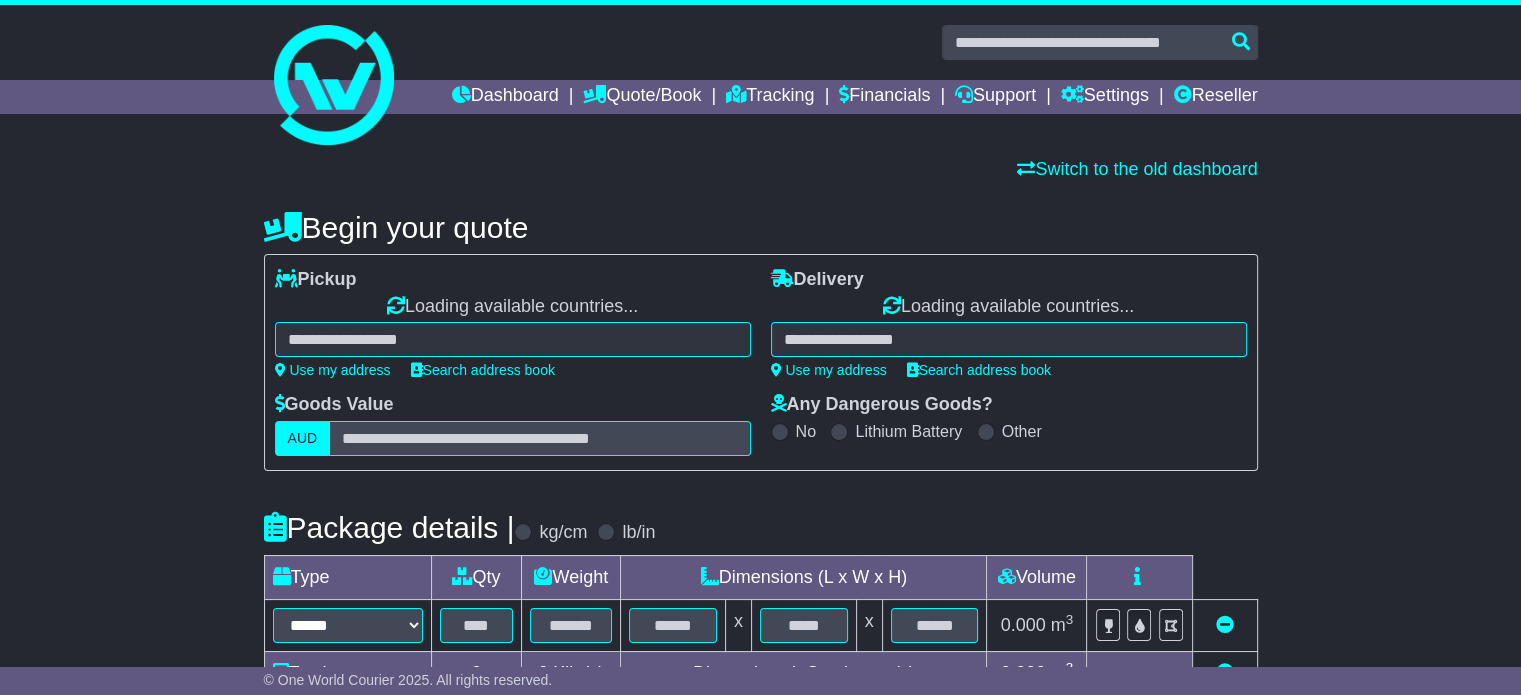 select on "**" 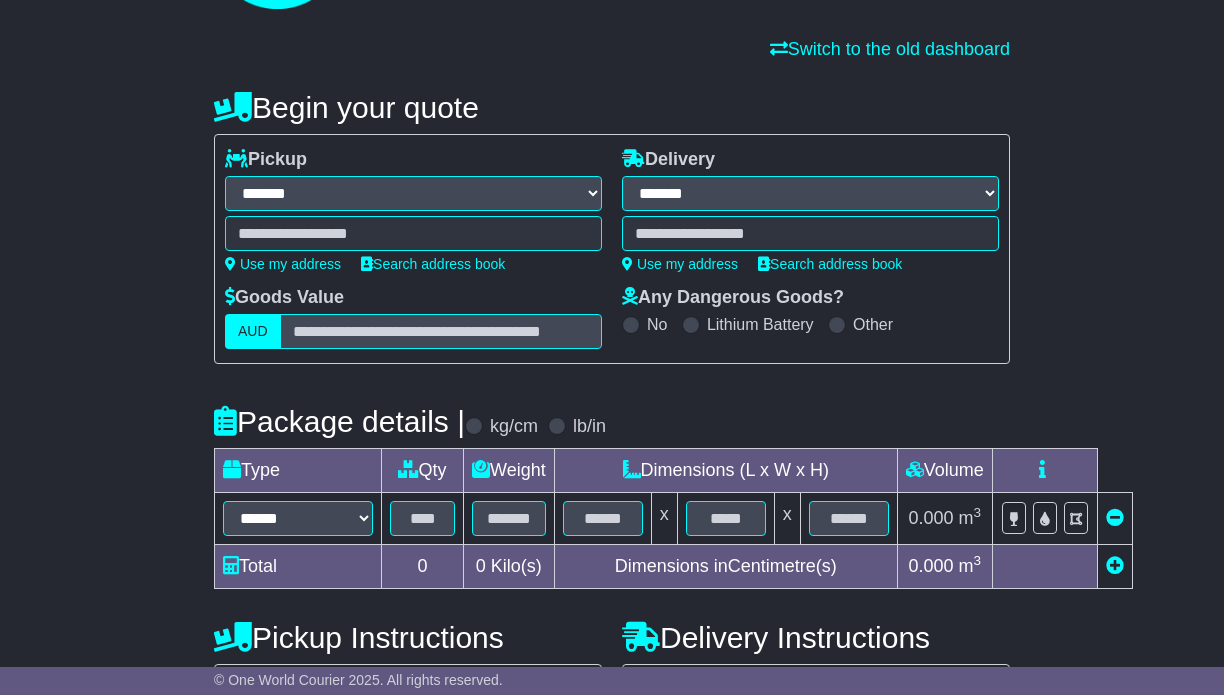 scroll, scrollTop: 200, scrollLeft: 0, axis: vertical 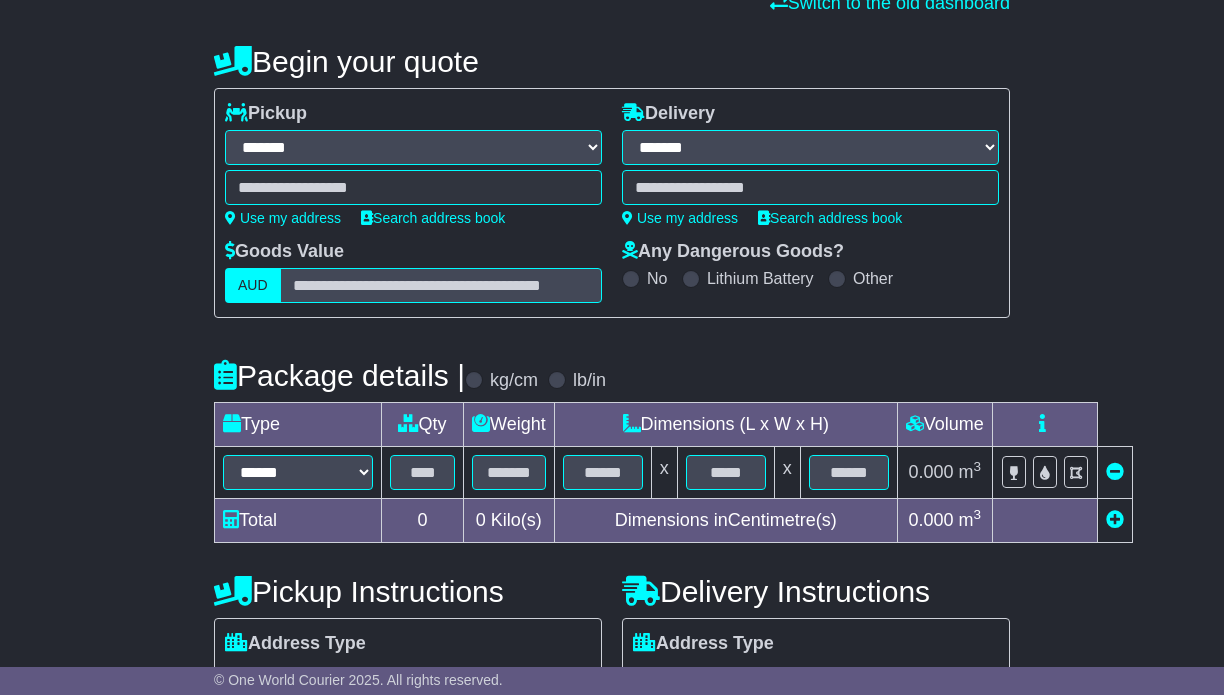 click at bounding box center (413, 187) 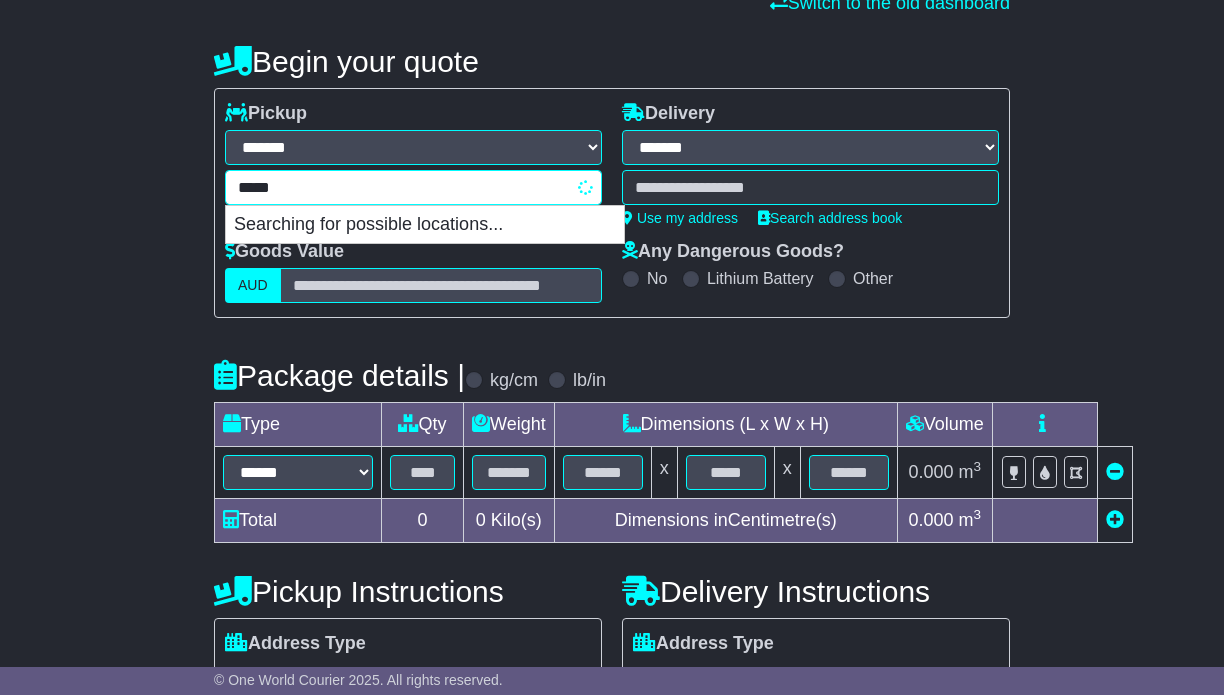 type on "******" 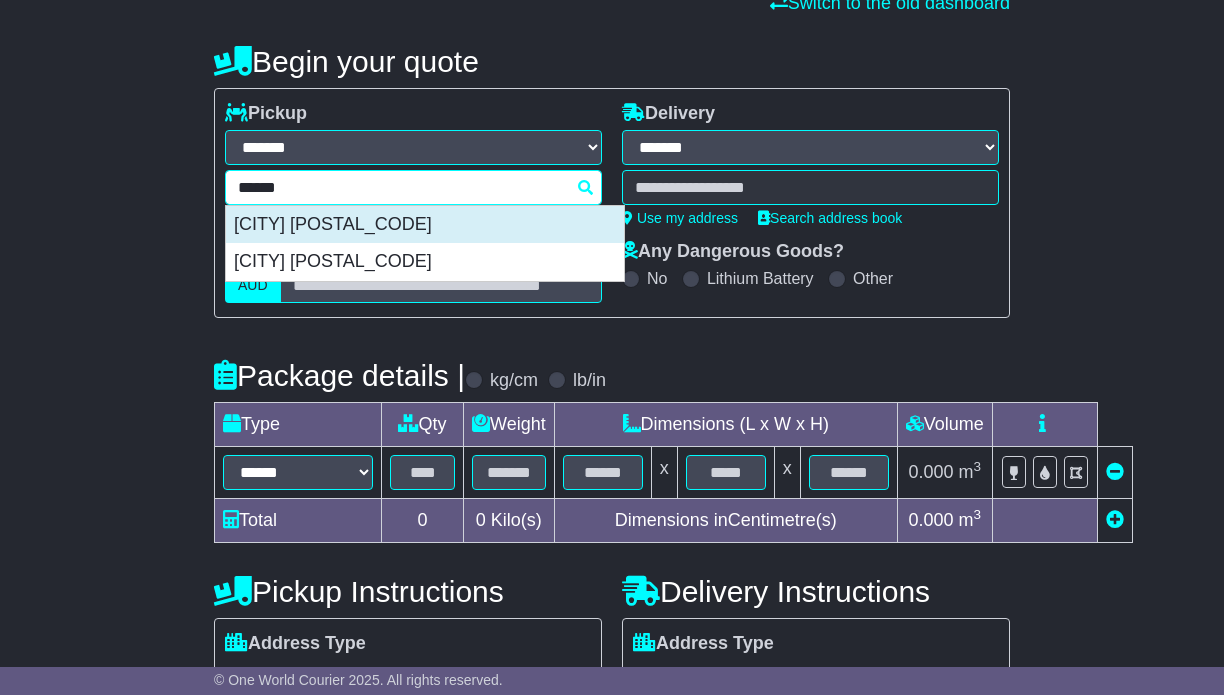 click on "[CITY] [POSTAL_CODE]" at bounding box center [425, 225] 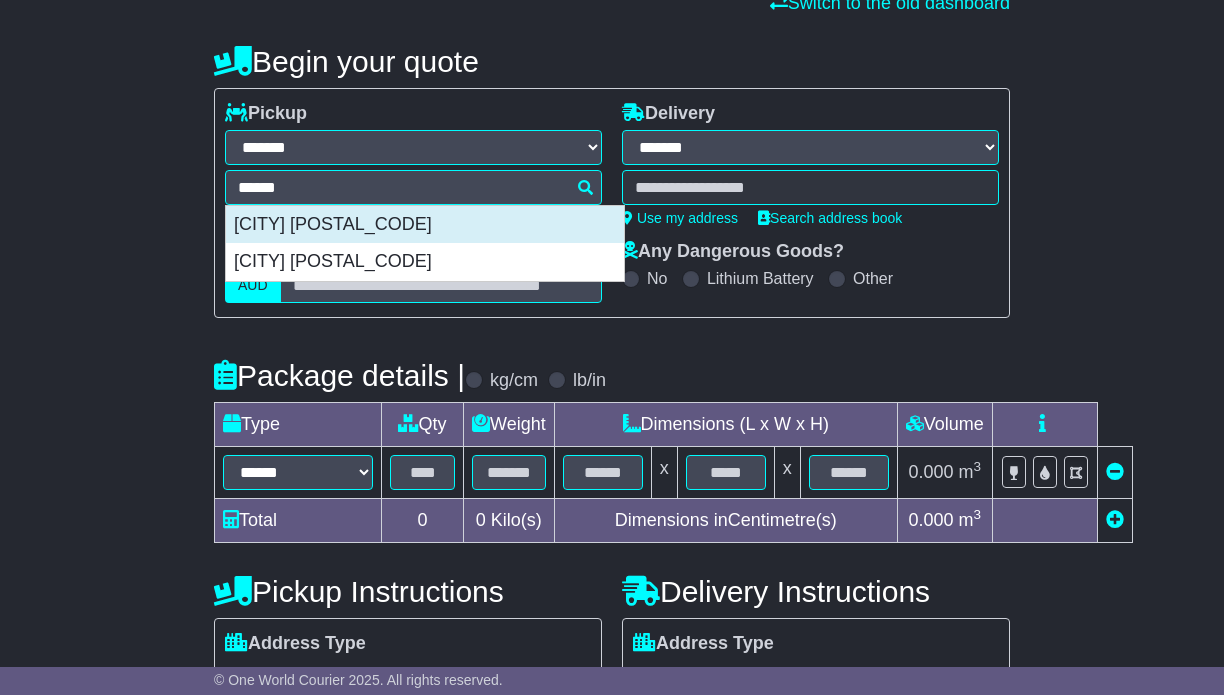 type on "**********" 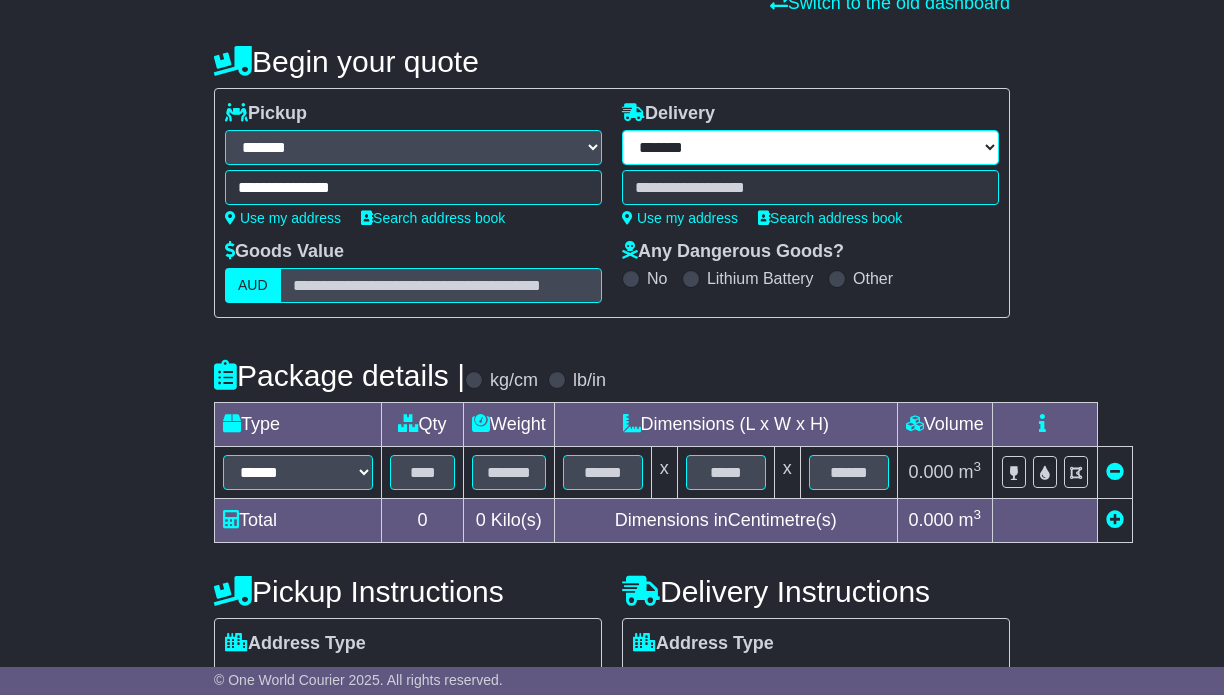 click on "**********" at bounding box center (810, 147) 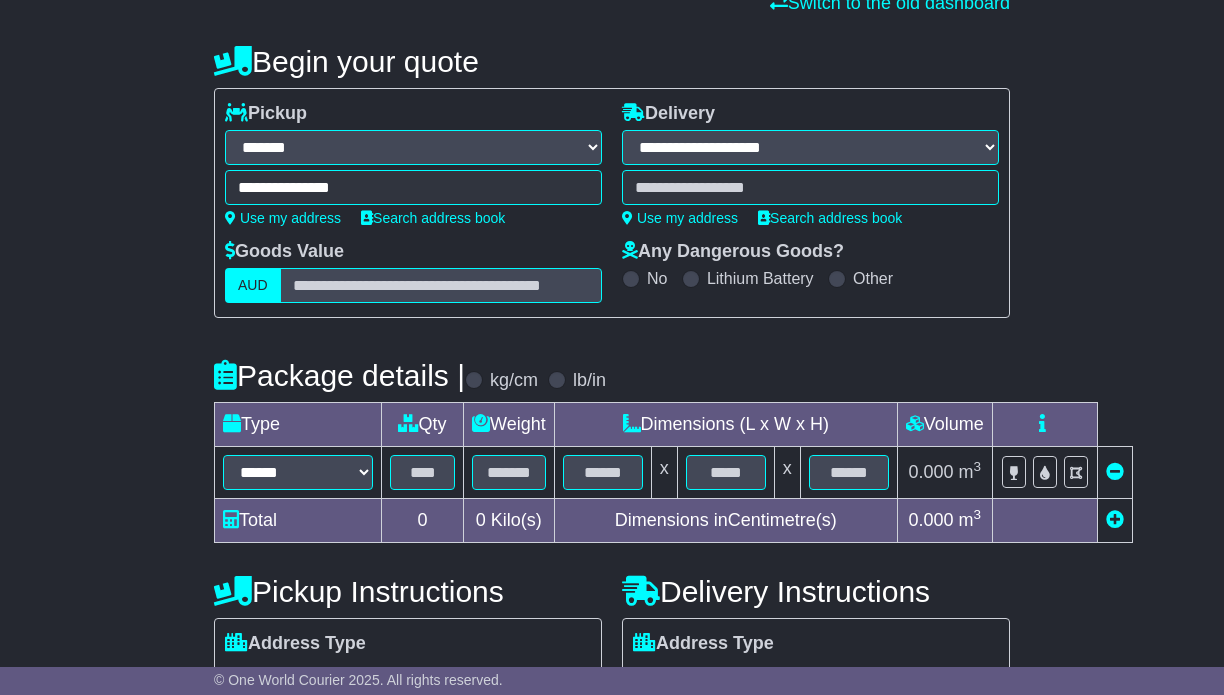 click on "**********" at bounding box center [810, 147] 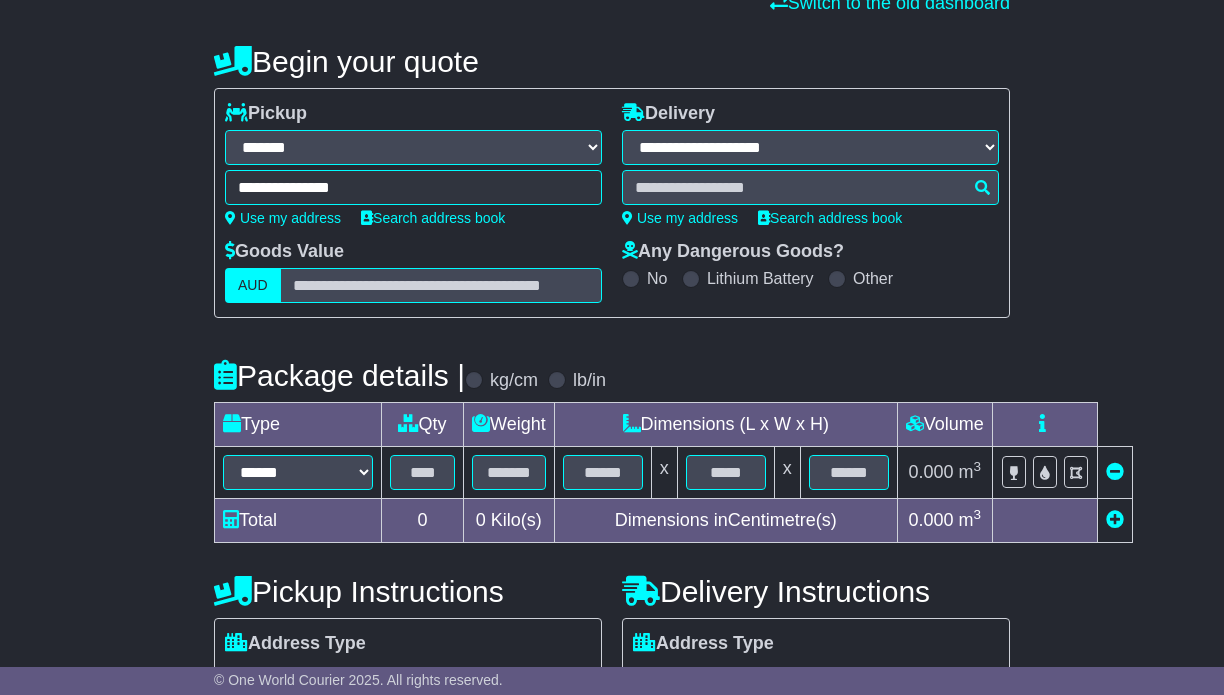 click at bounding box center [810, 187] 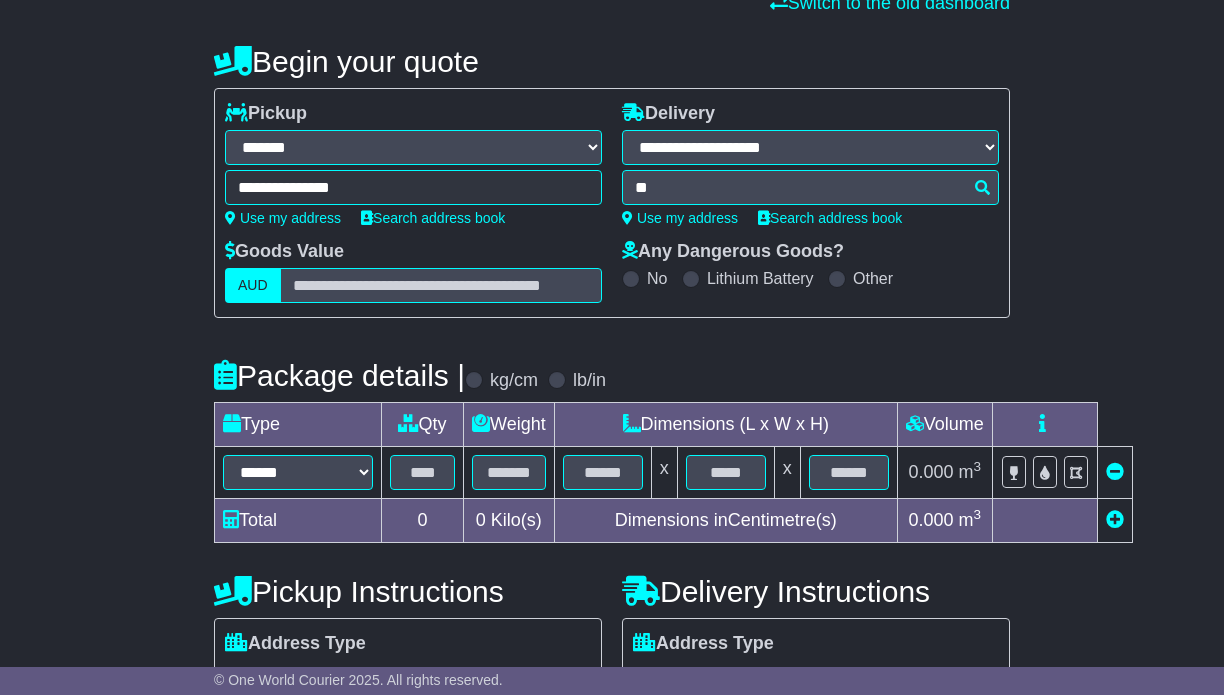 type on "*" 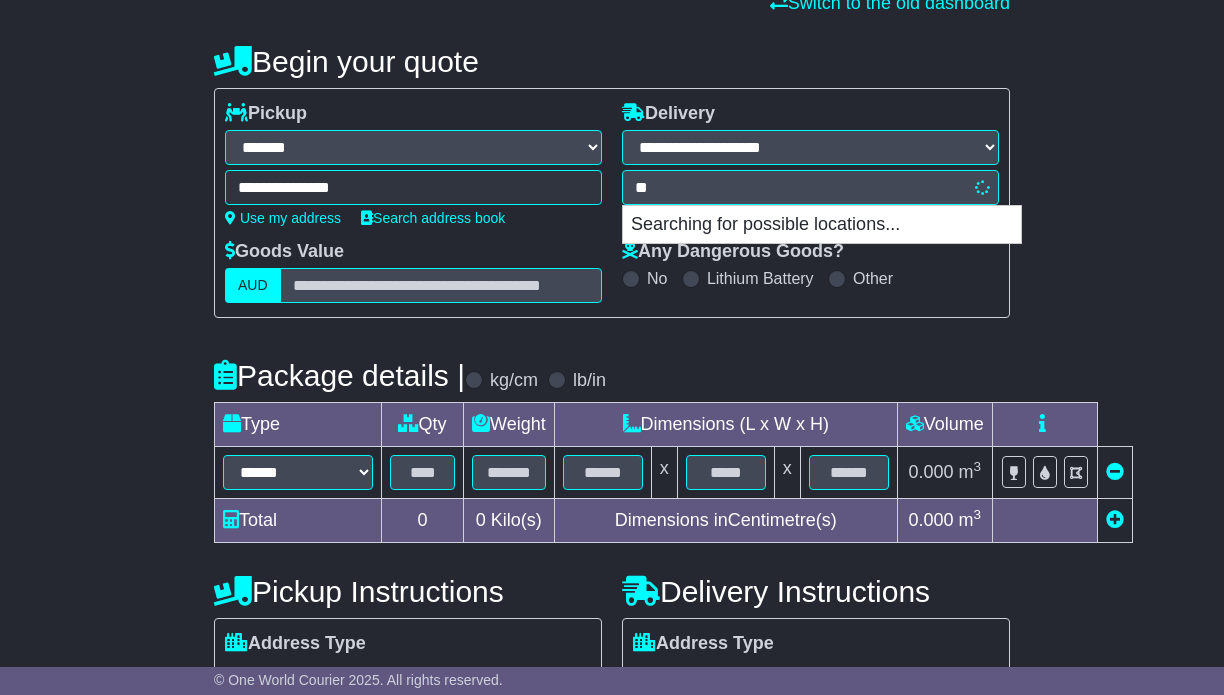 type on "*" 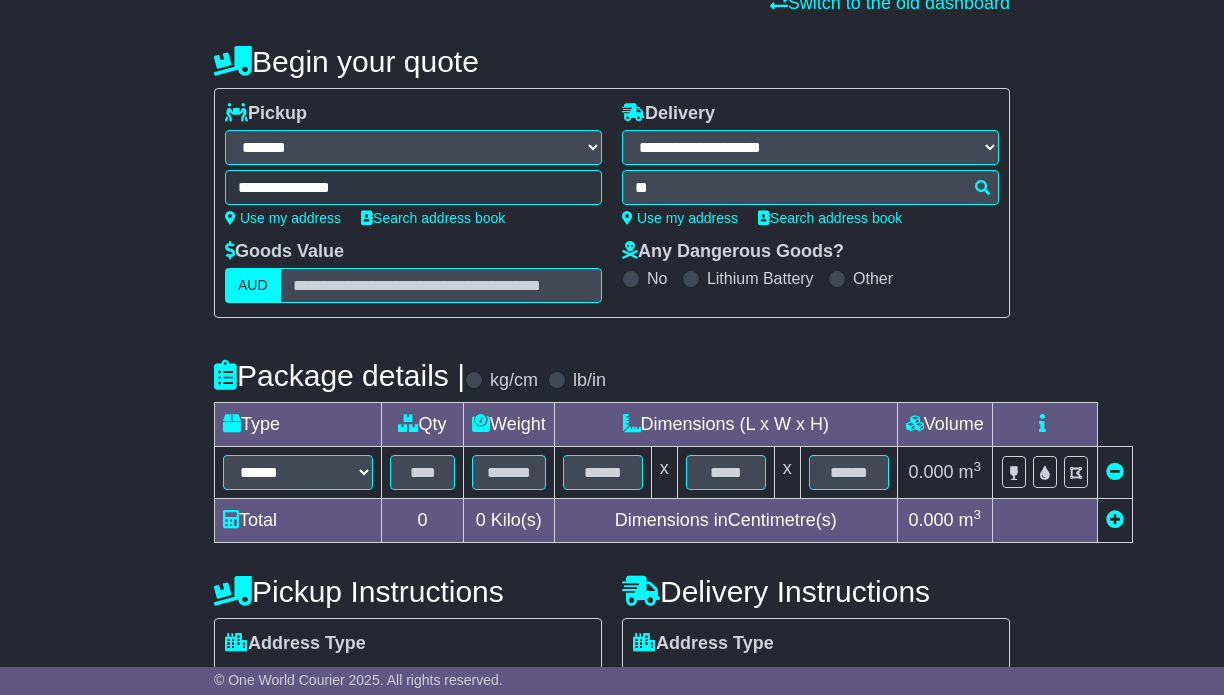 type on "*" 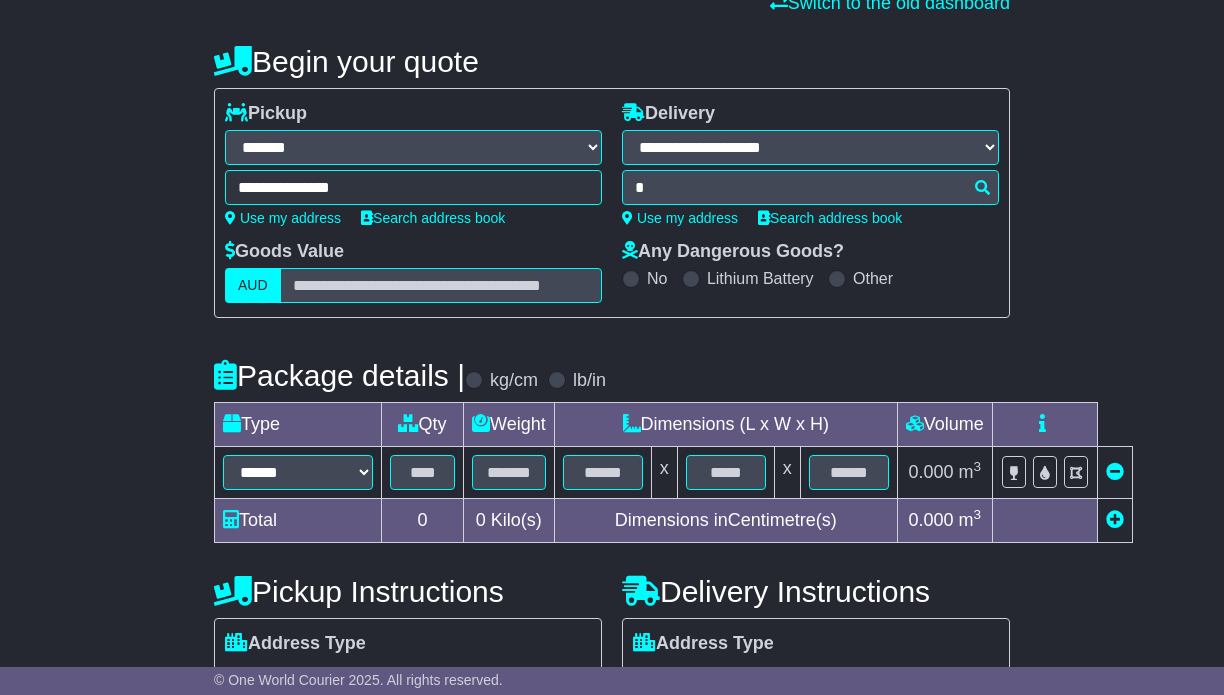 type 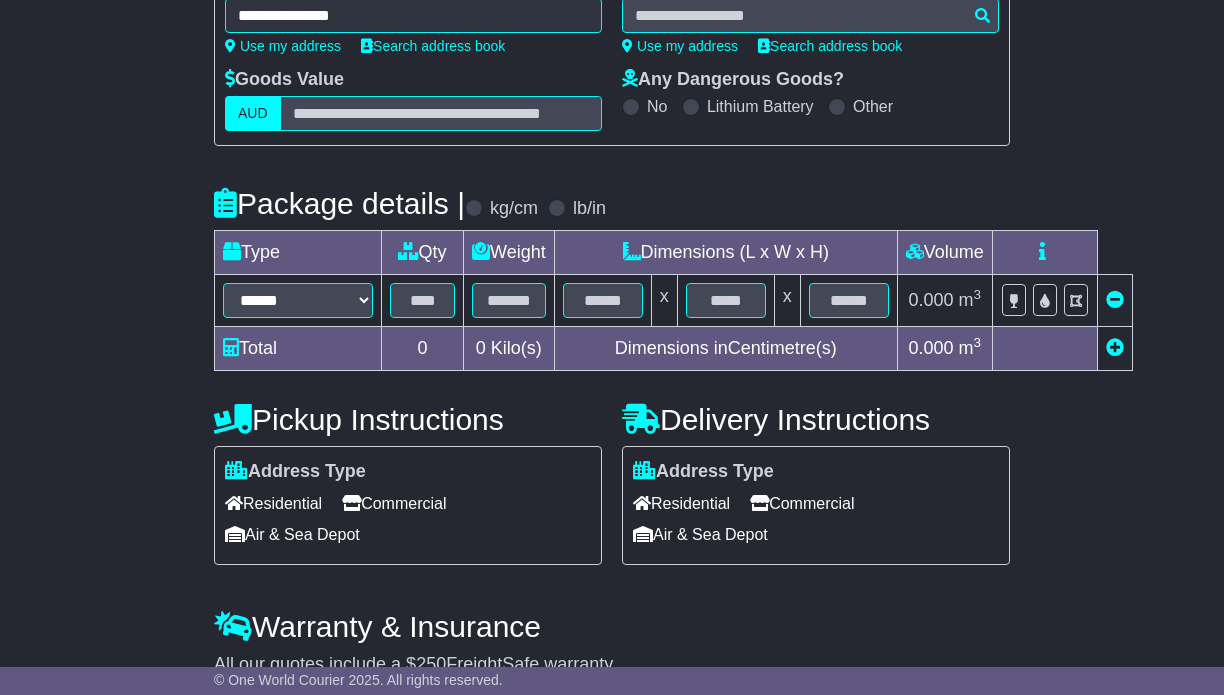scroll, scrollTop: 400, scrollLeft: 0, axis: vertical 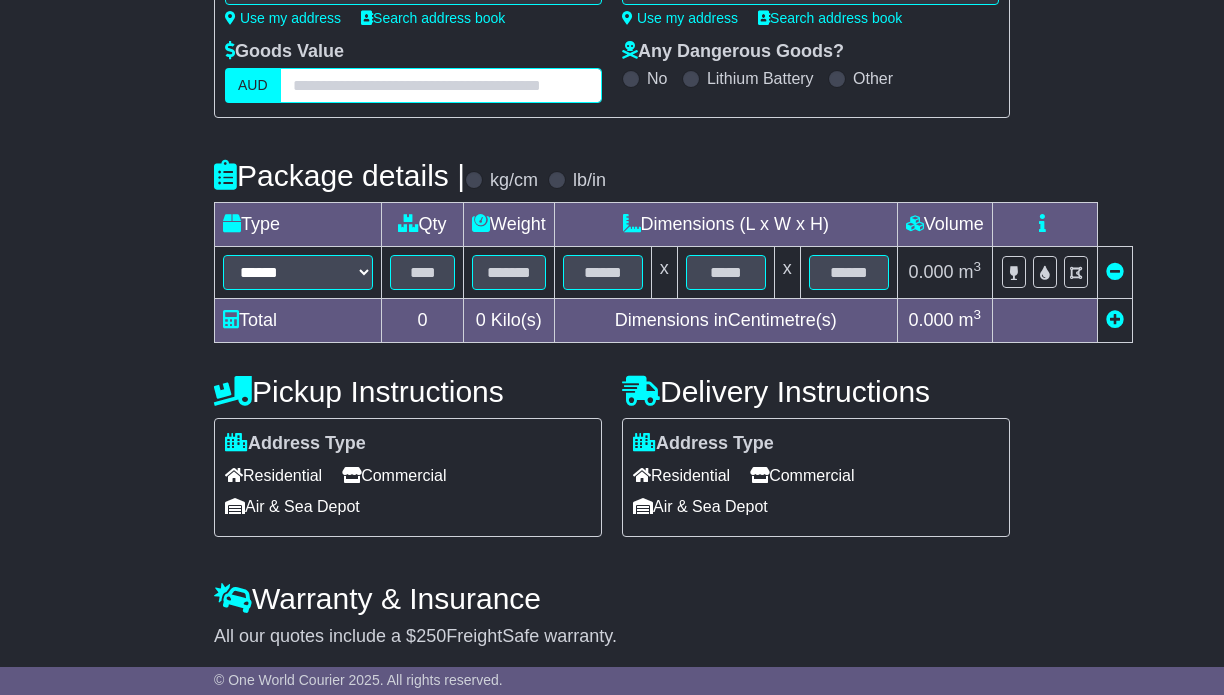 click at bounding box center [441, 85] 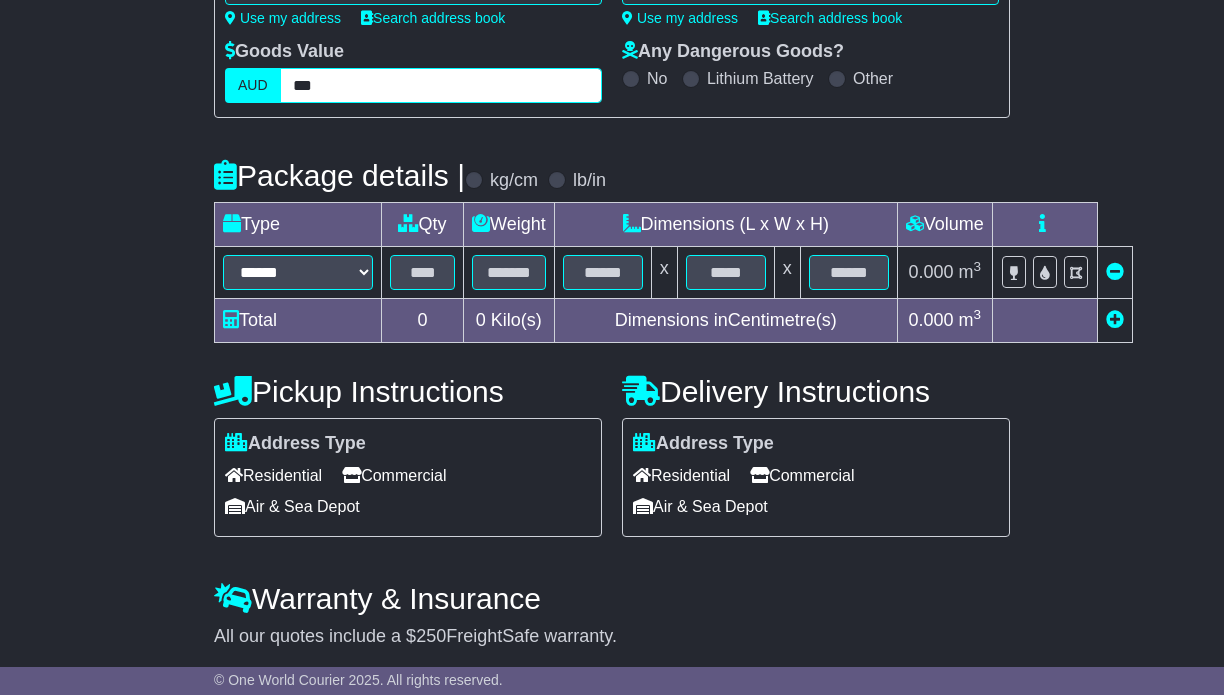type on "***" 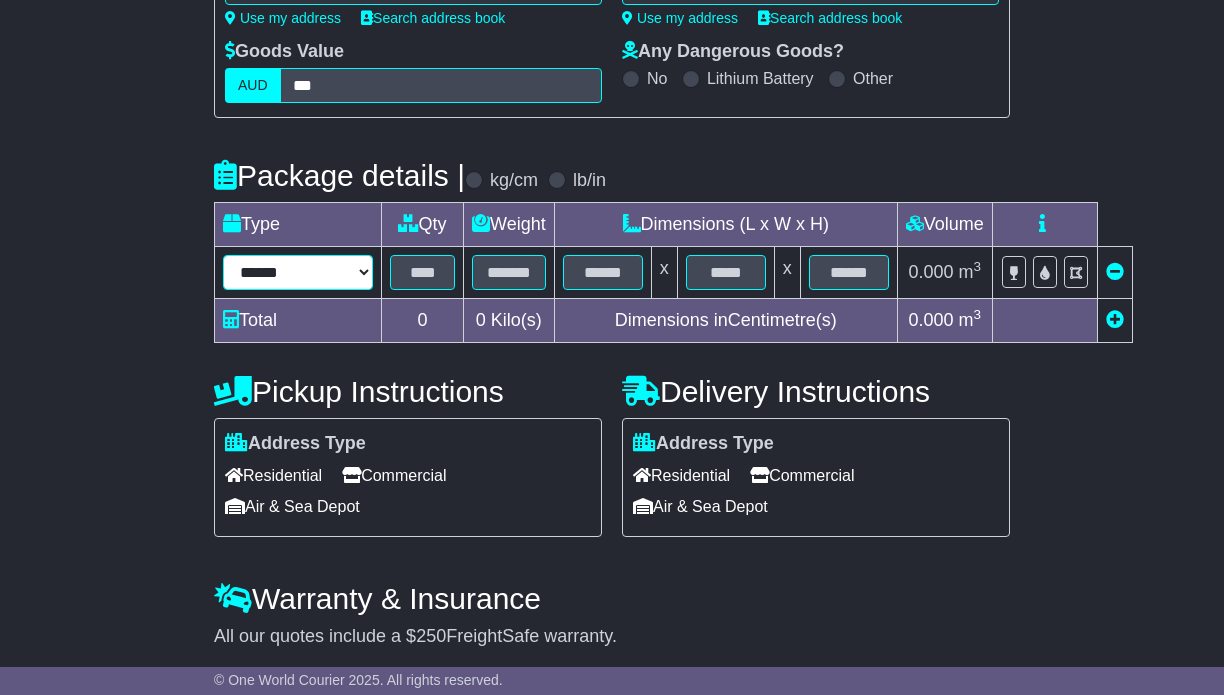 click on "****** ****** *** ******** ***** **** **** ****** *** *******" at bounding box center [298, 272] 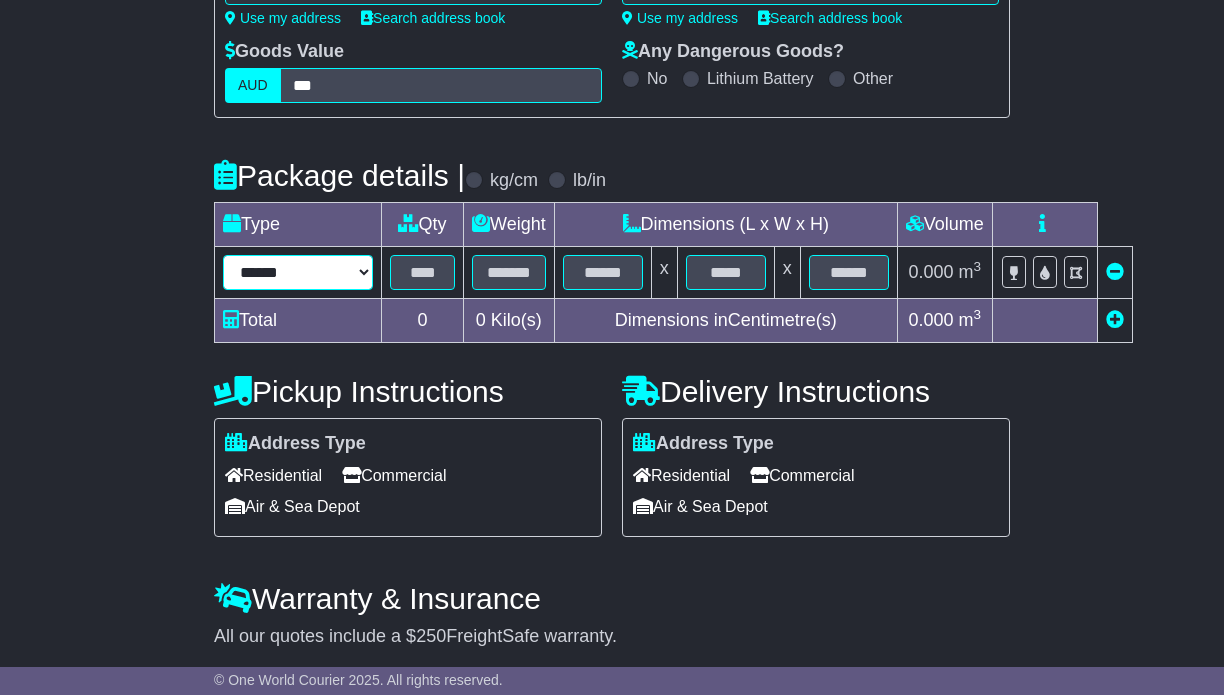 click on "****** ****** *** ******** ***** **** **** ****** *** *******" at bounding box center (298, 272) 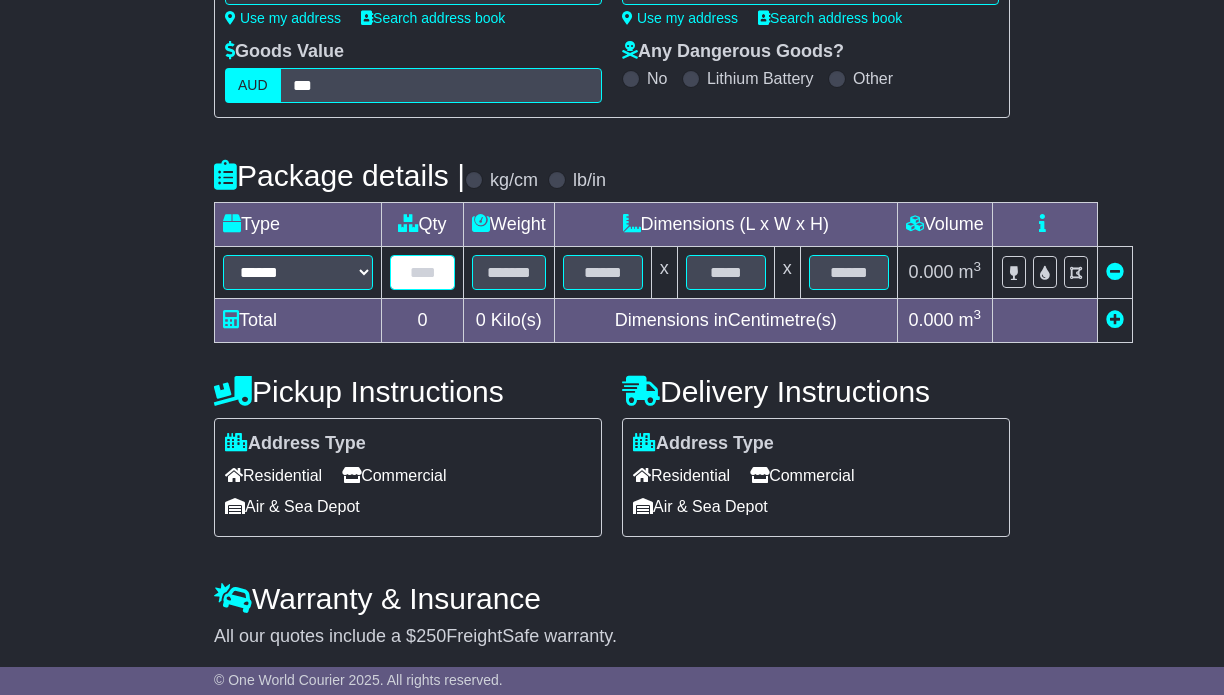 click at bounding box center (422, 272) 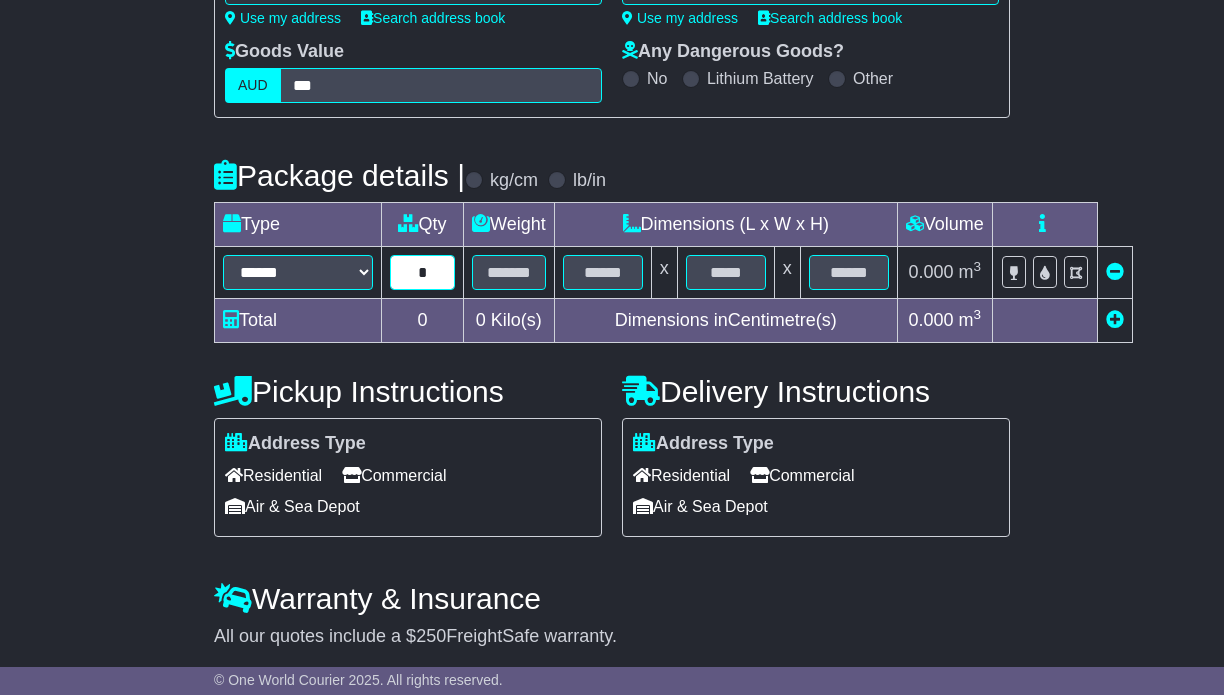 type on "*" 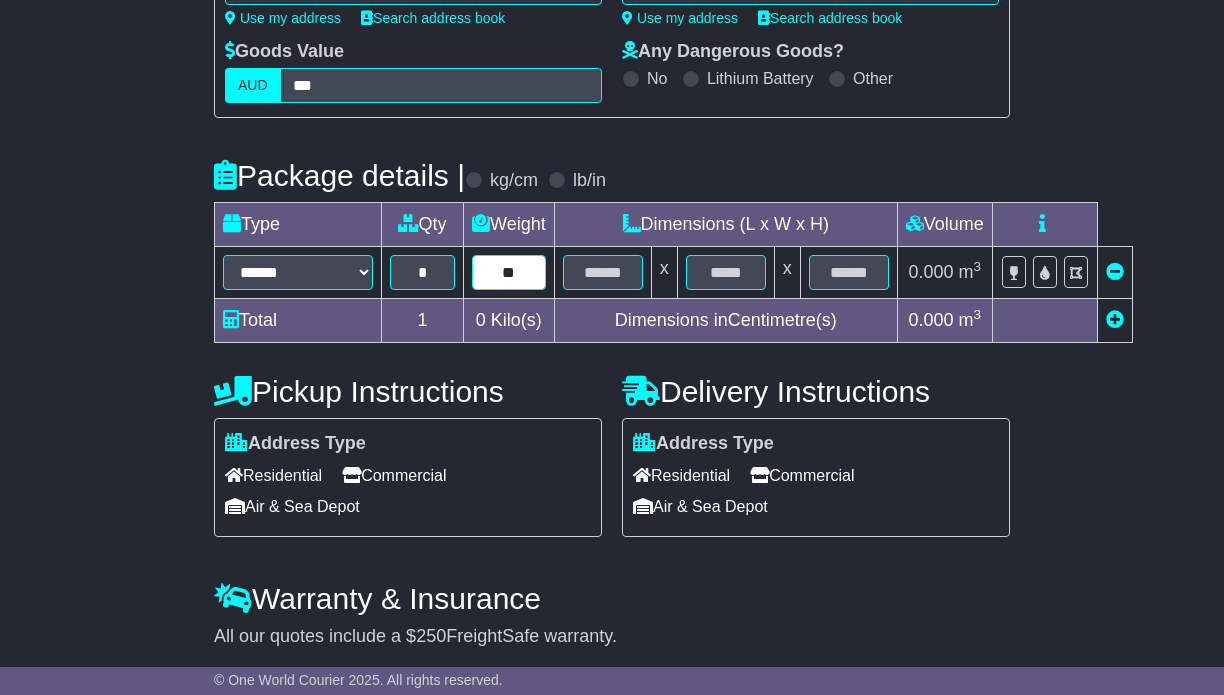 type on "**" 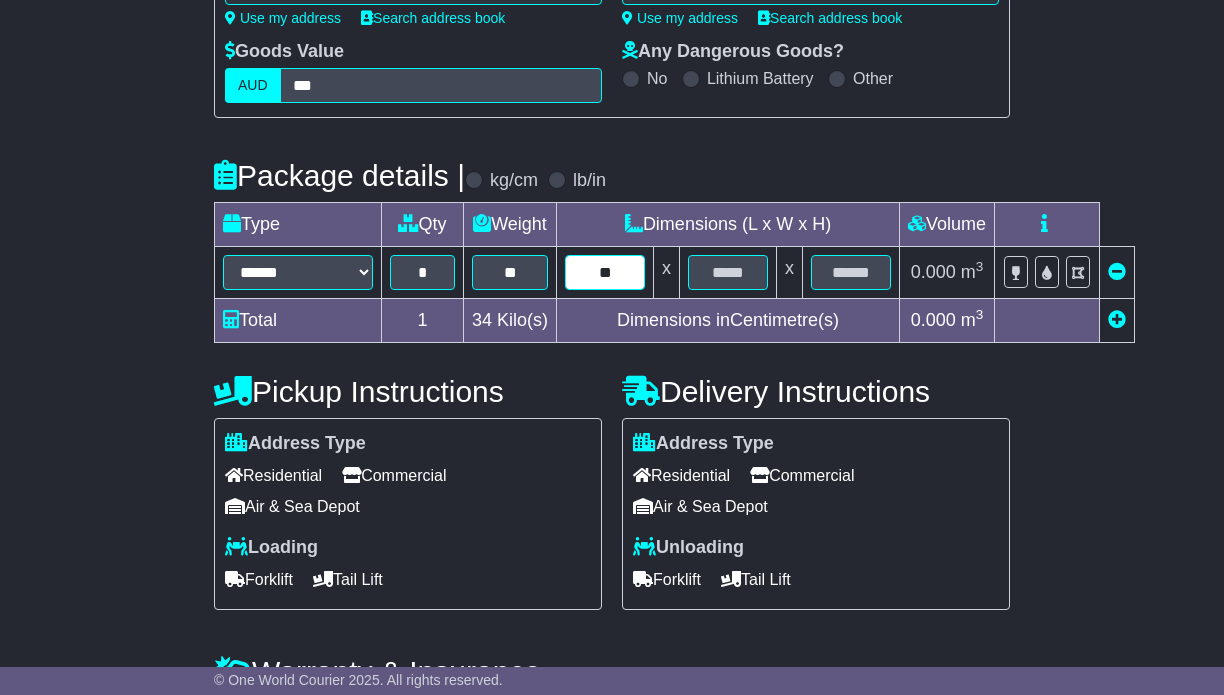 type on "**" 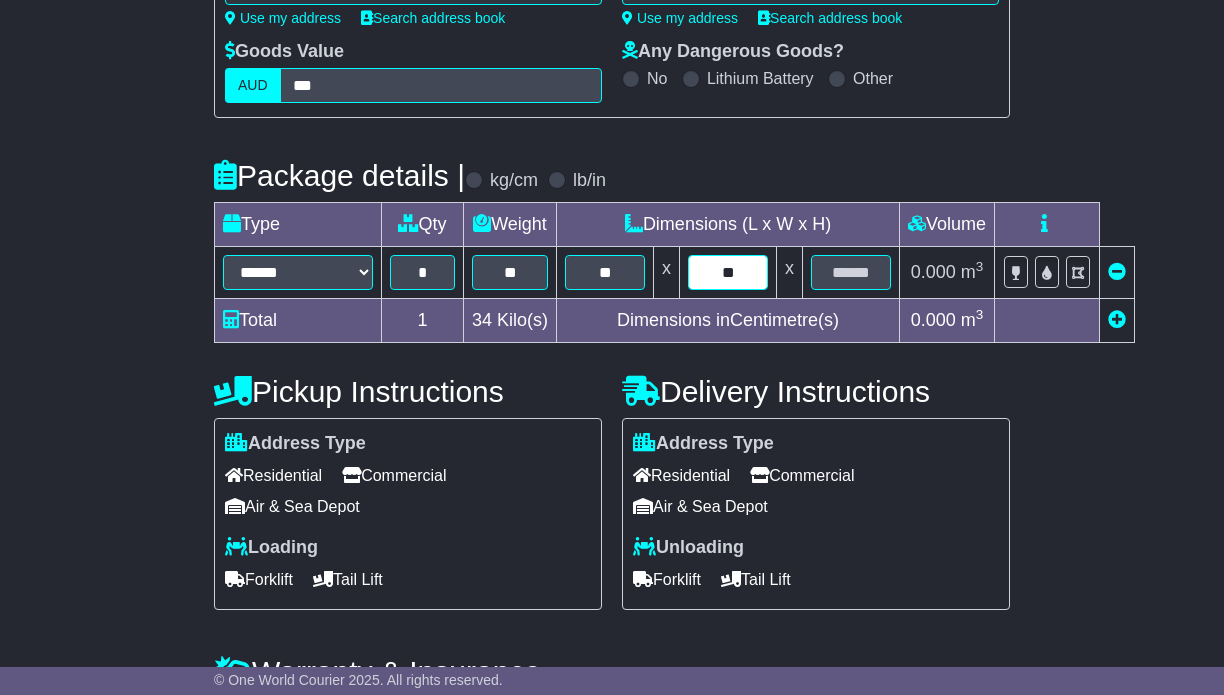 type on "**" 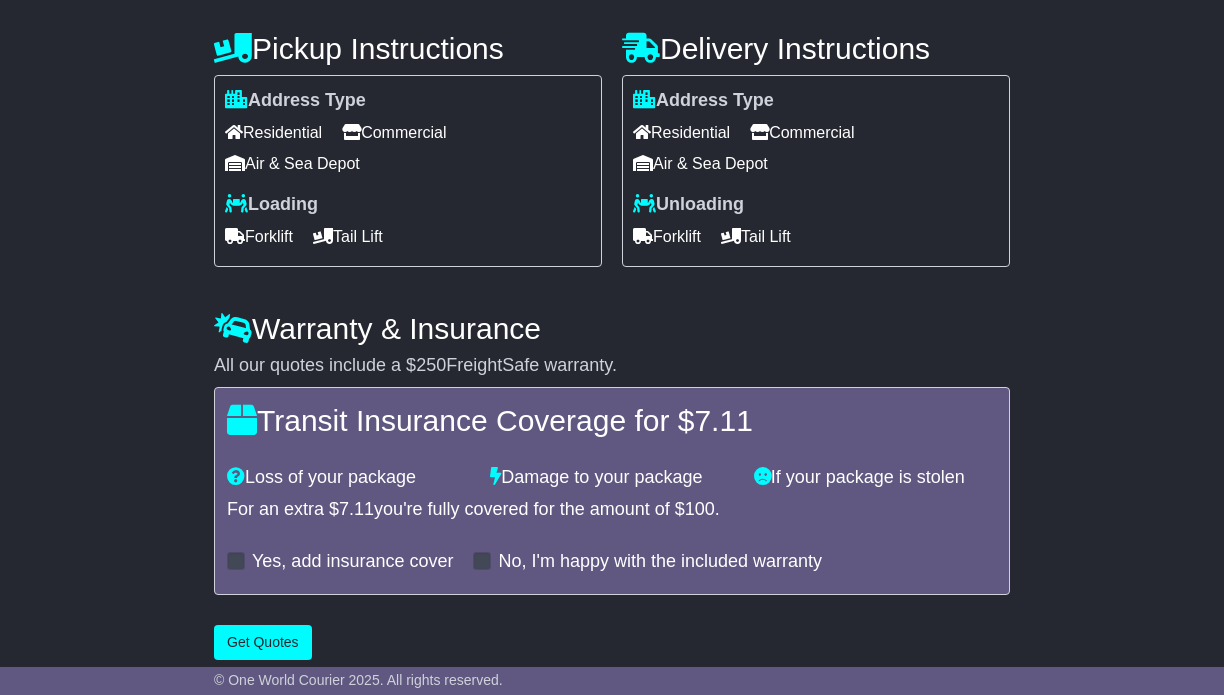 scroll, scrollTop: 756, scrollLeft: 0, axis: vertical 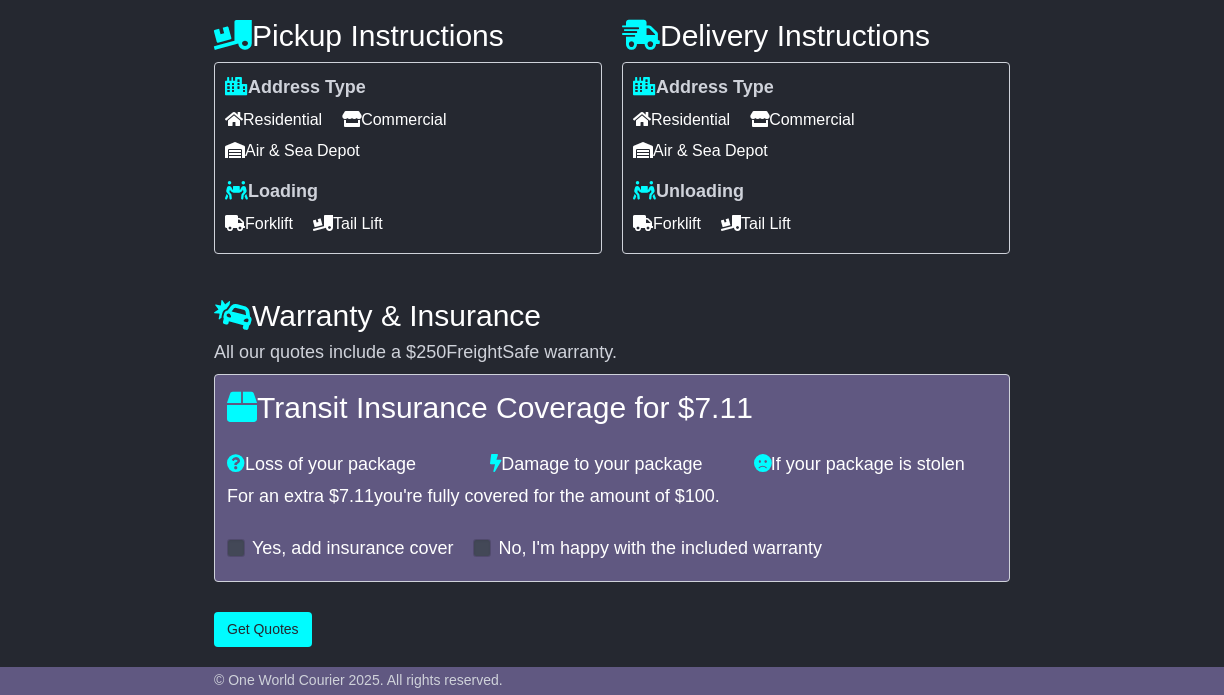 type on "**" 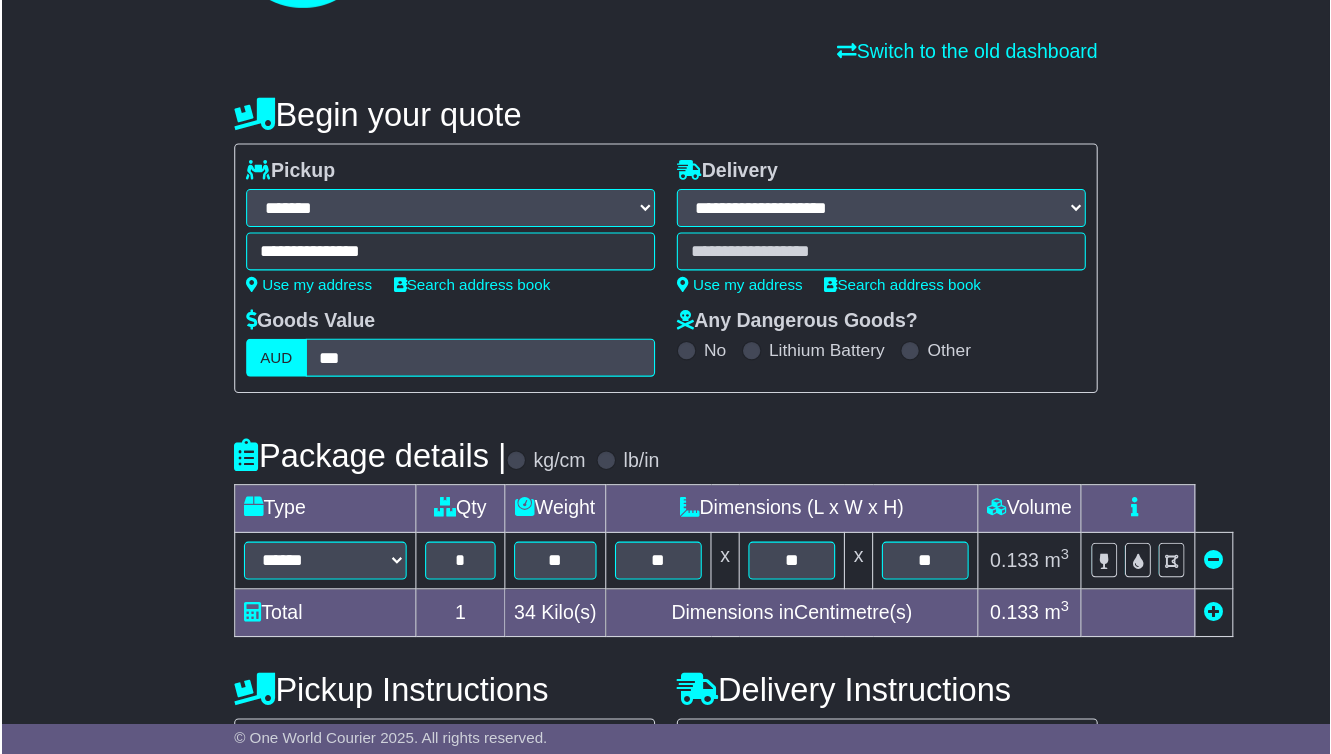 scroll, scrollTop: 300, scrollLeft: 0, axis: vertical 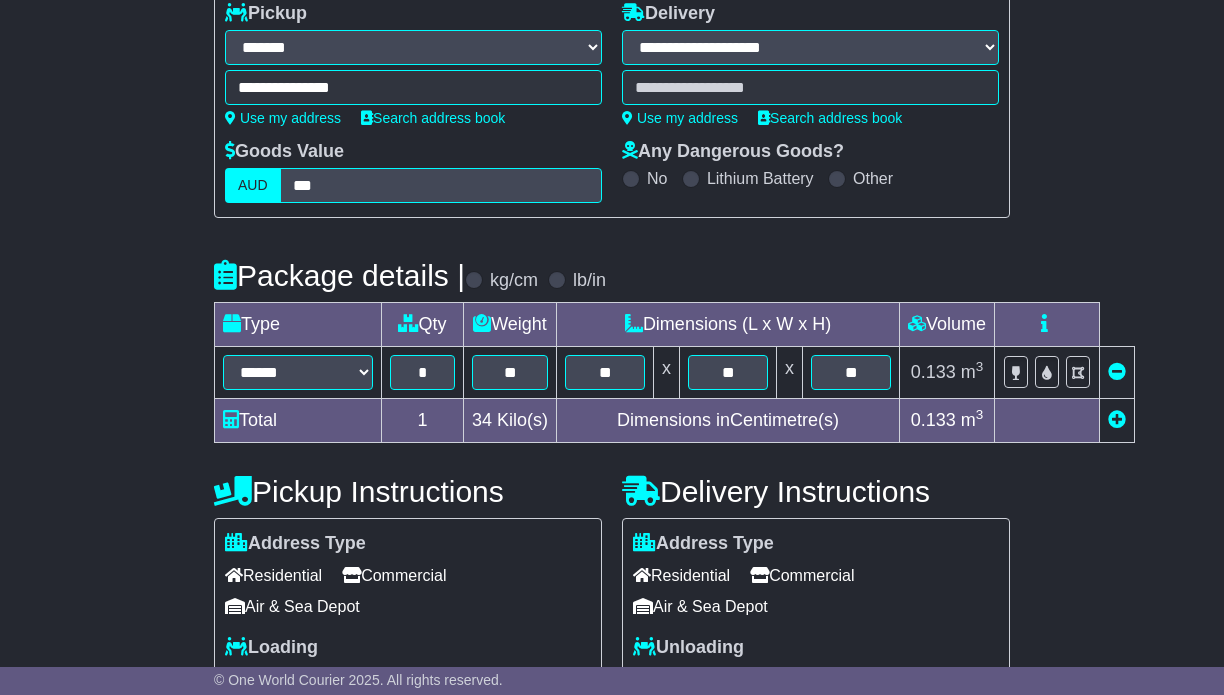 click at bounding box center [810, 87] 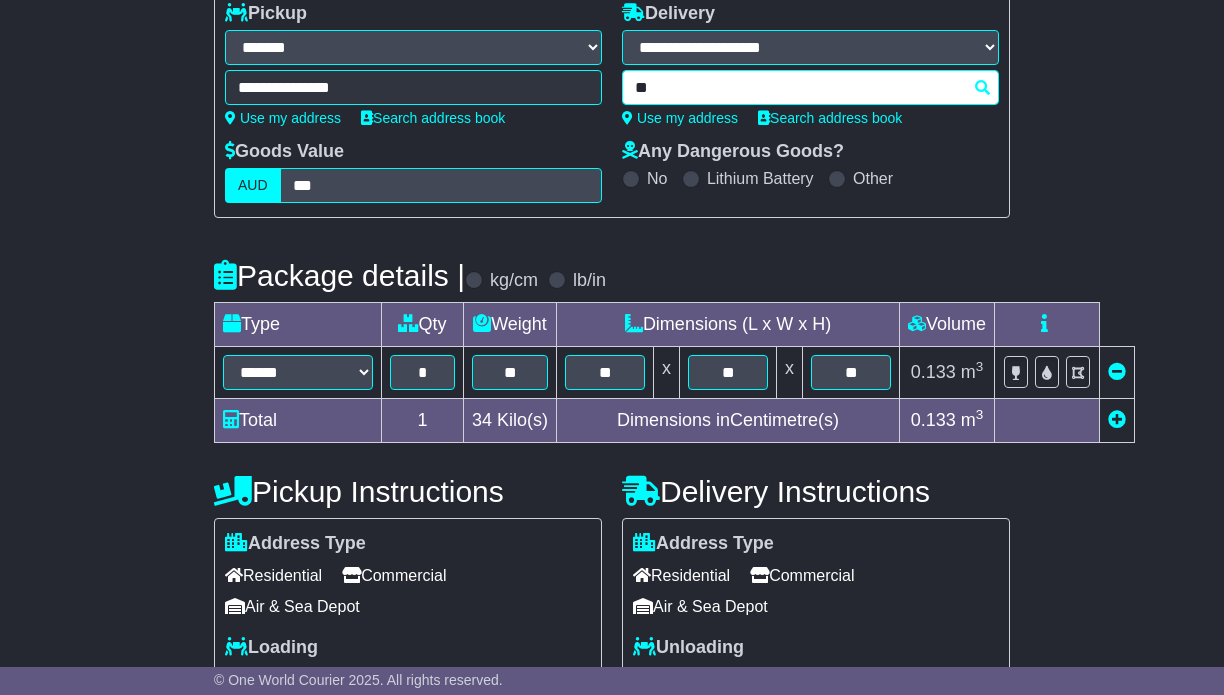 type on "*" 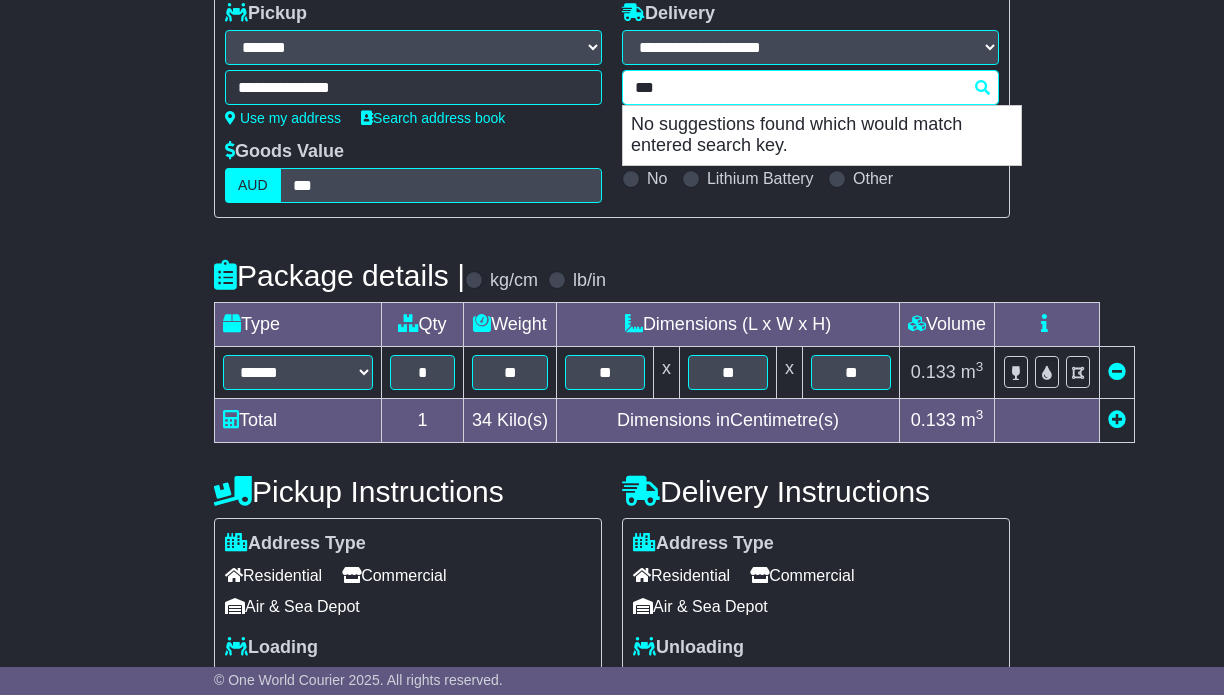 click on "*** No suggestions found which would match entered search key." at bounding box center [810, 87] 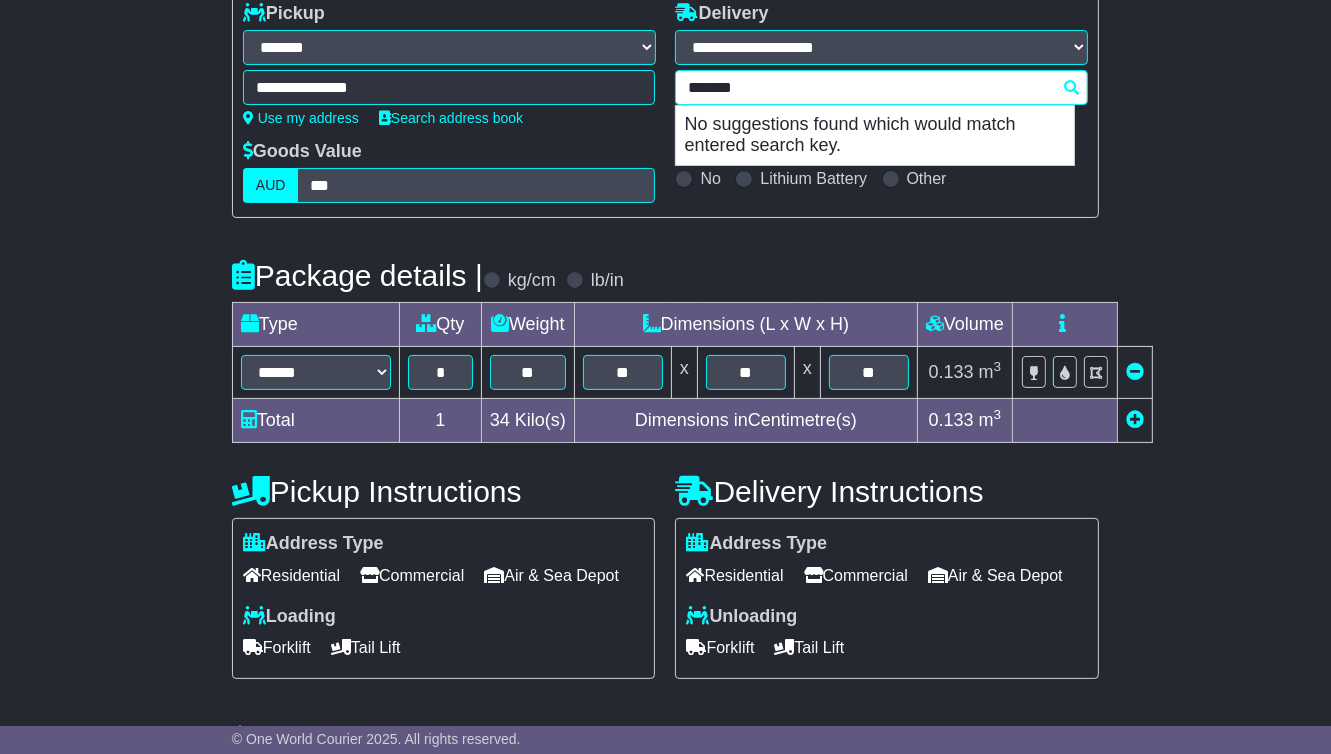 click on "******" at bounding box center [881, 87] 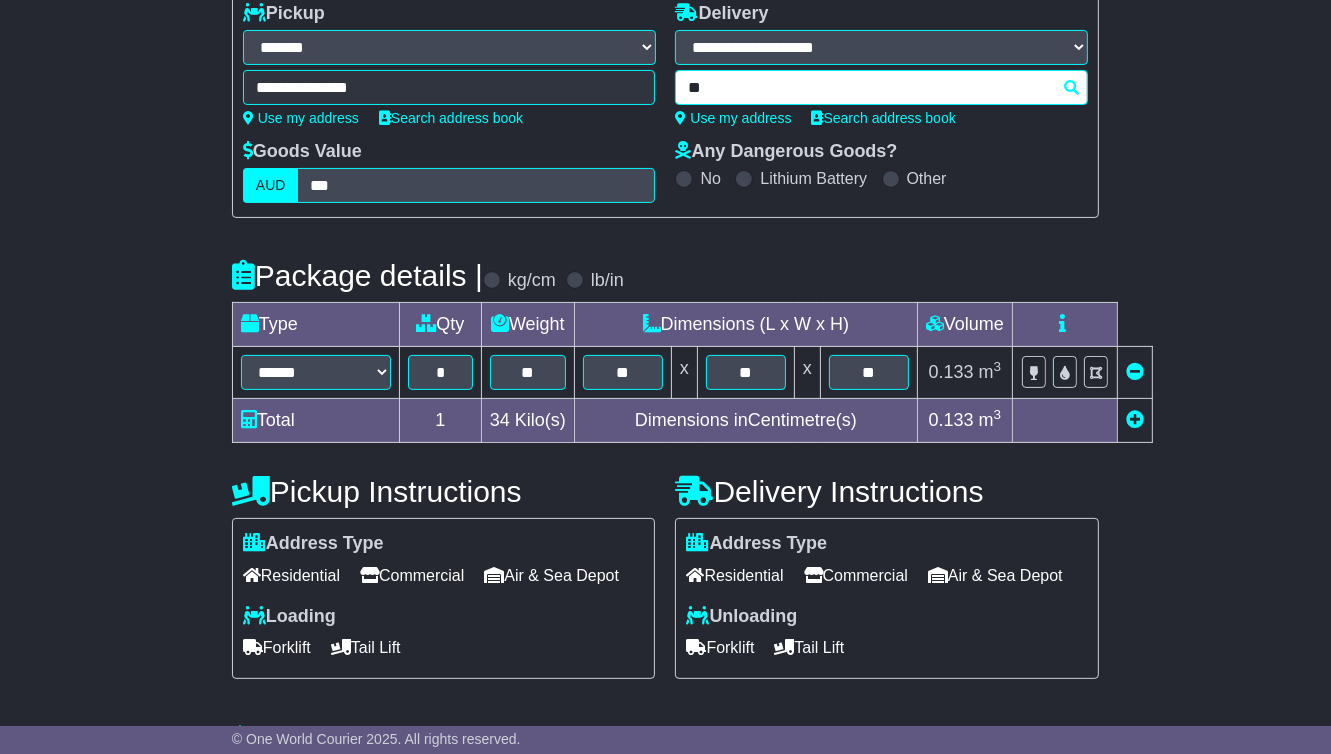 type on "*" 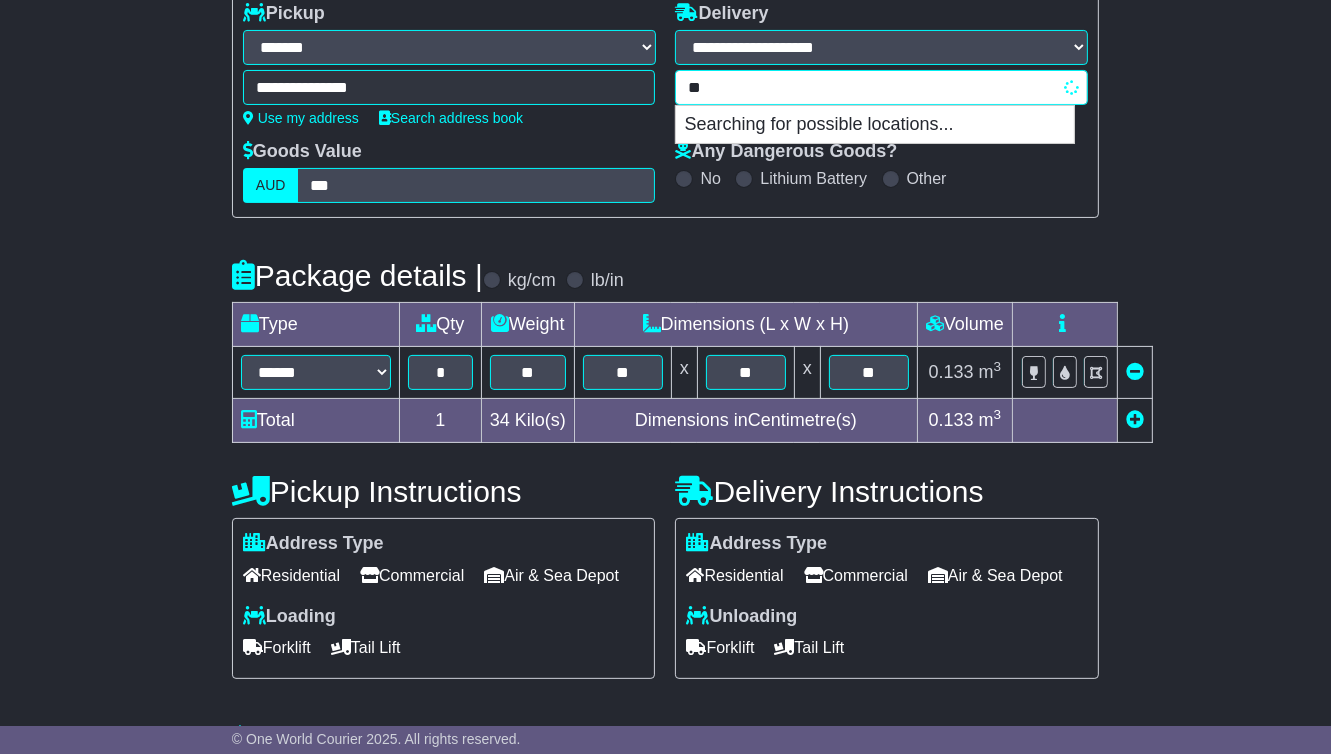 type on "*" 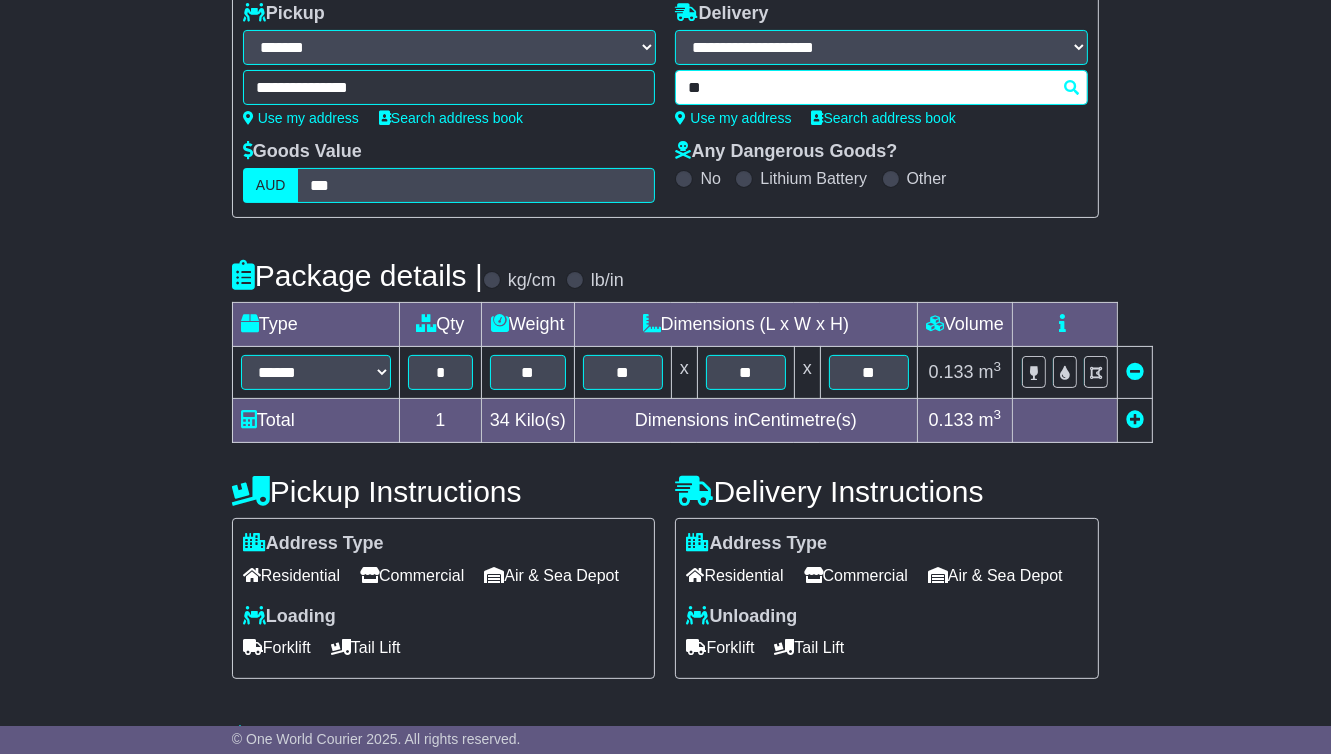 type on "*" 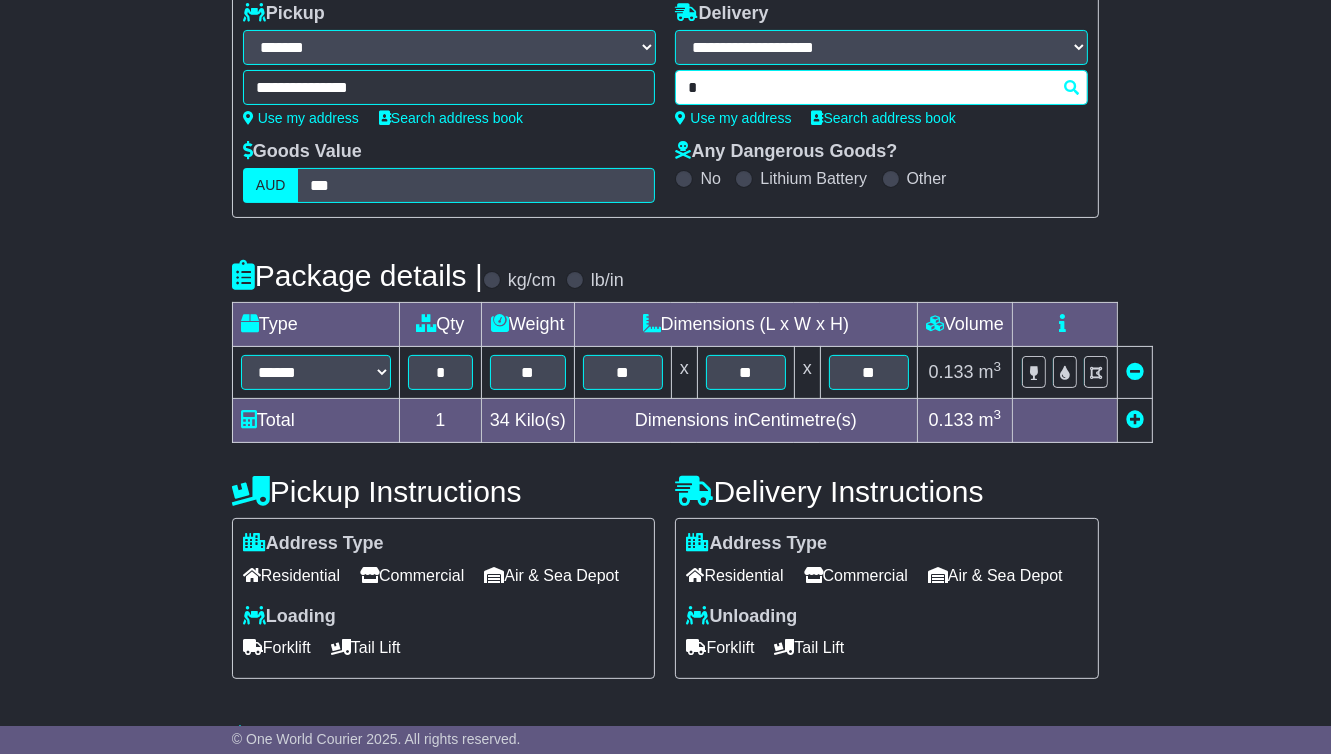 type 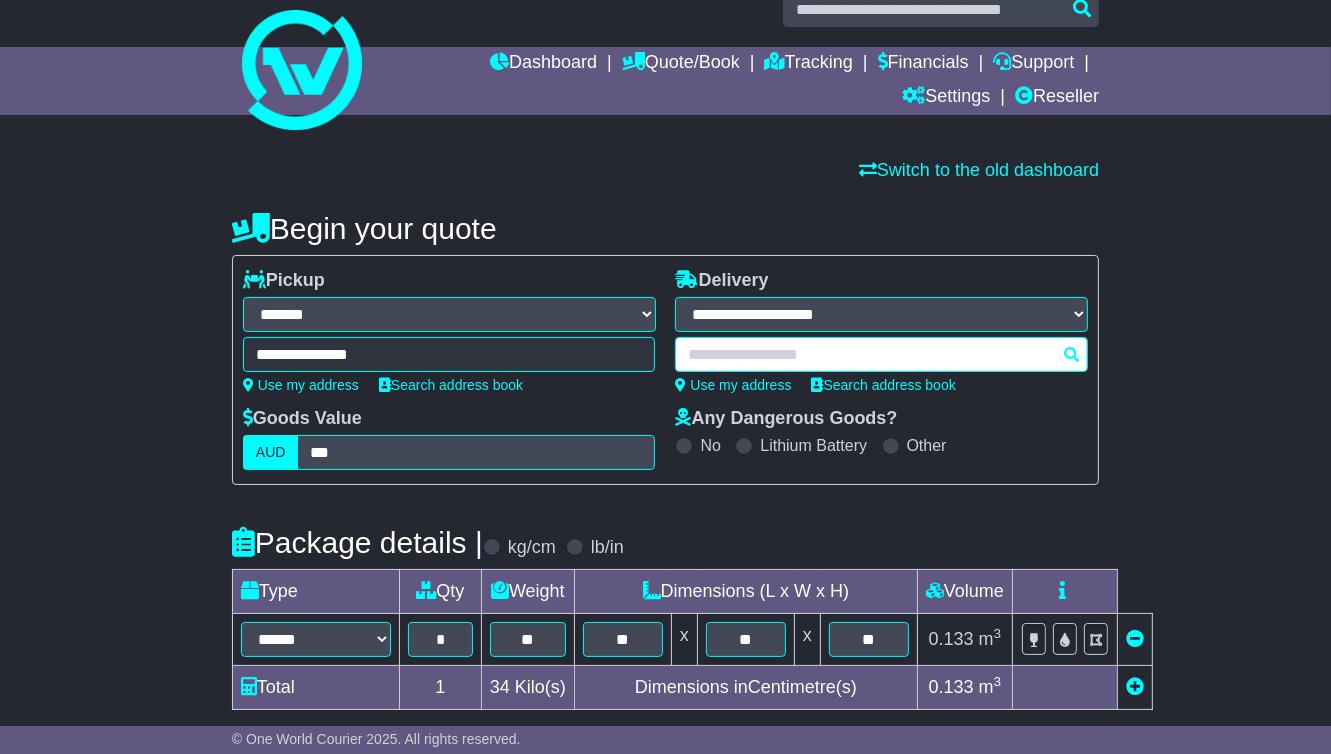 scroll, scrollTop: 0, scrollLeft: 0, axis: both 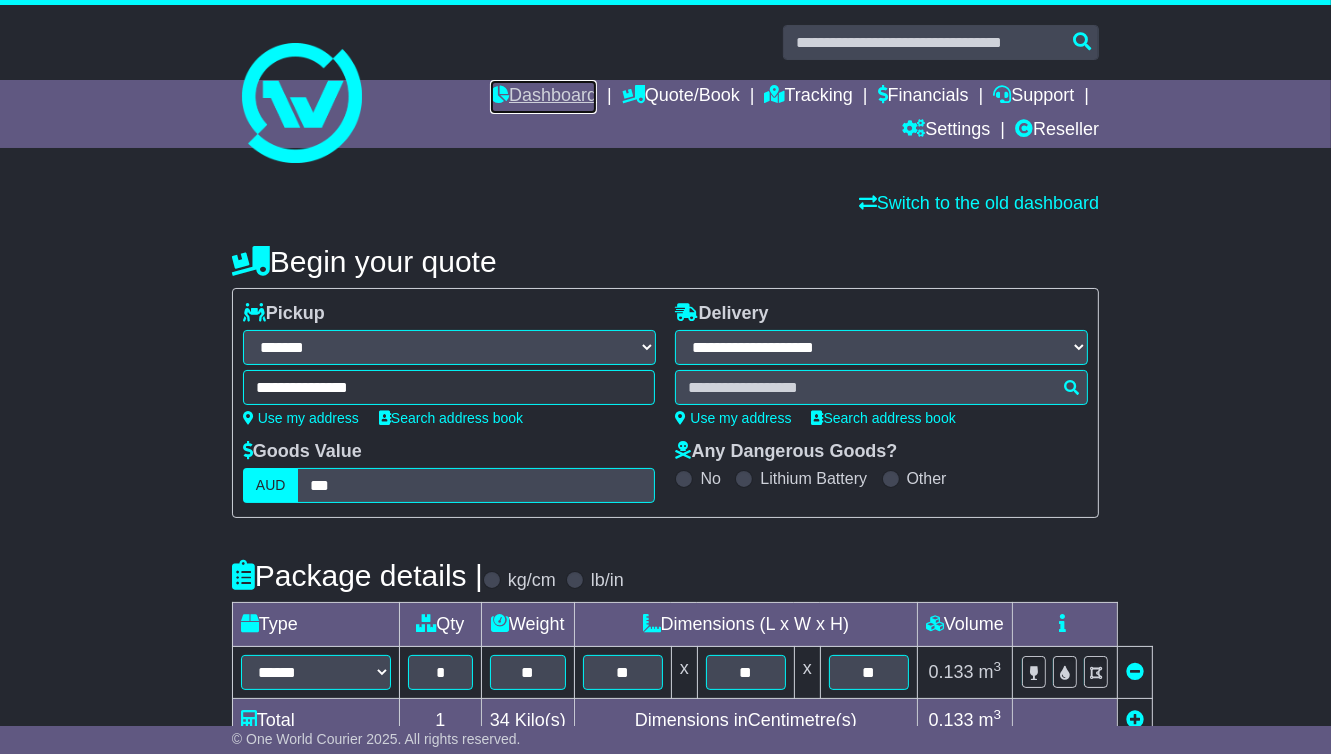 click on "Dashboard" at bounding box center [543, 97] 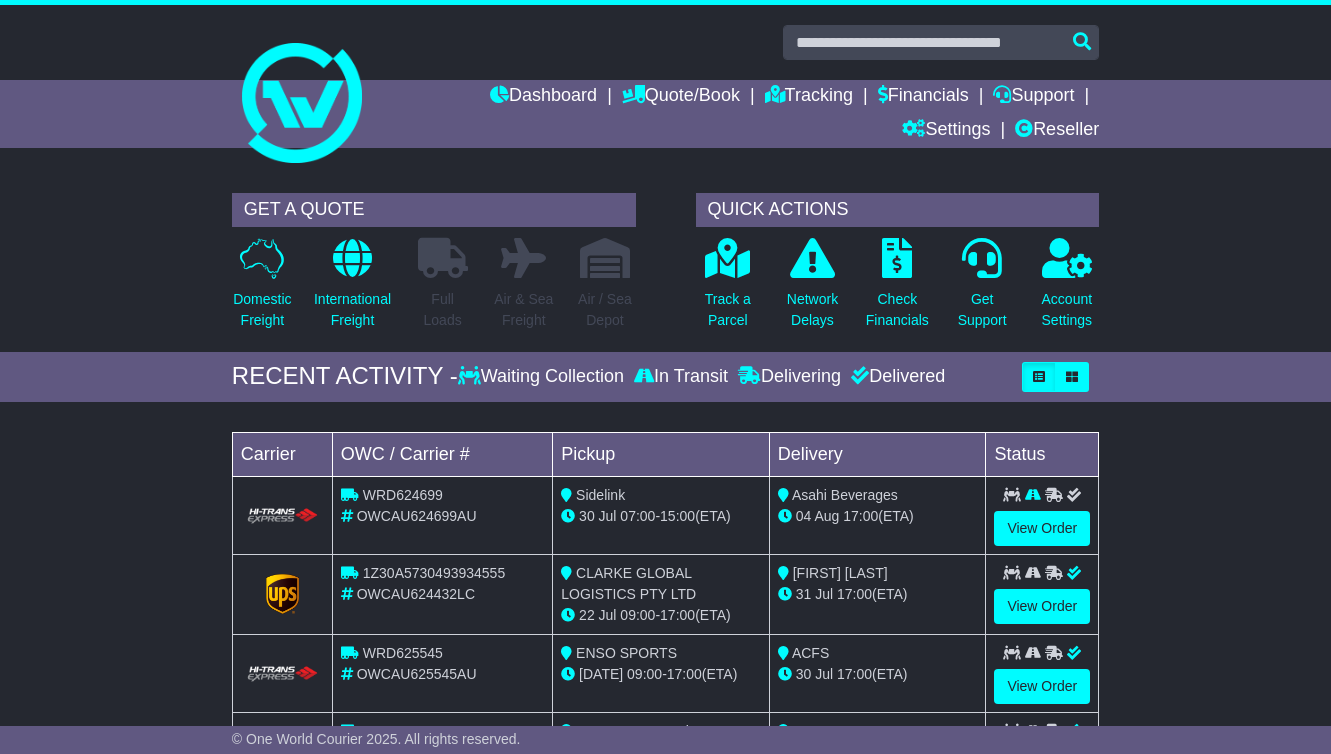 scroll, scrollTop: 0, scrollLeft: 0, axis: both 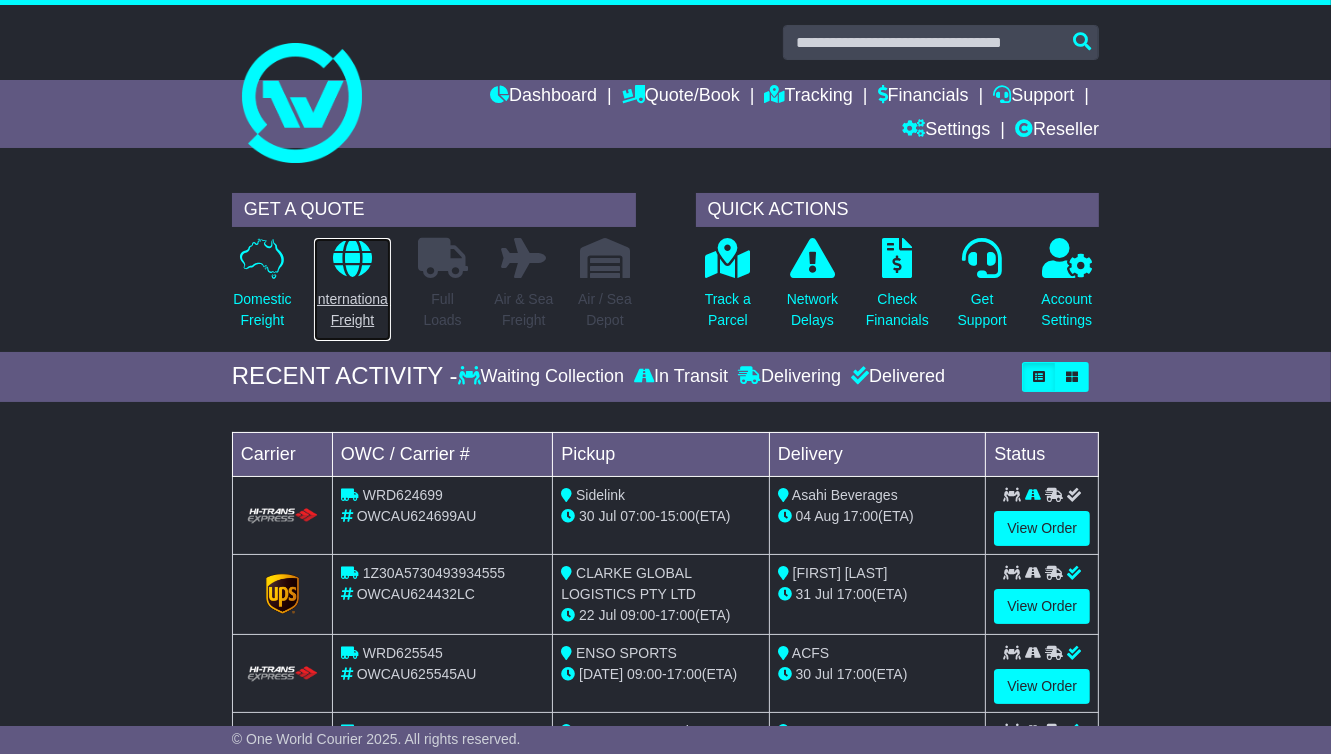 click at bounding box center (352, 258) 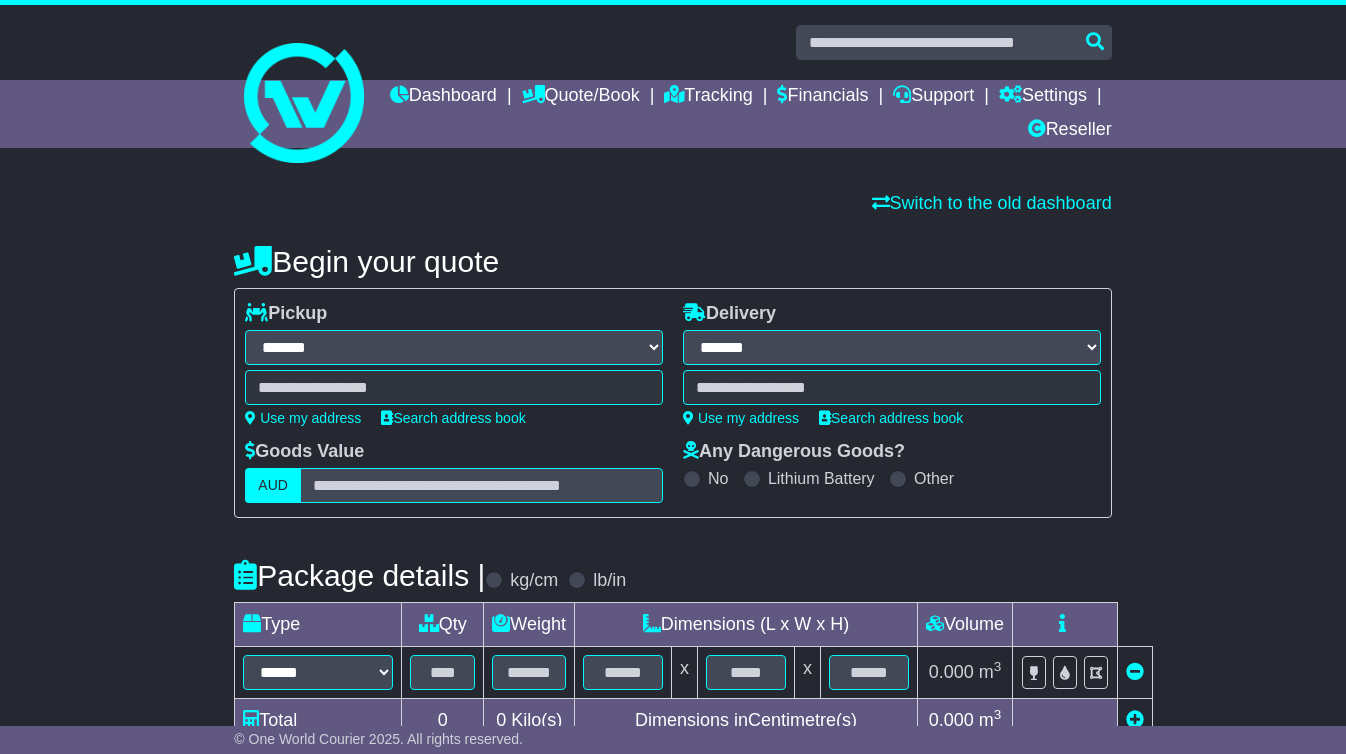 select on "**" 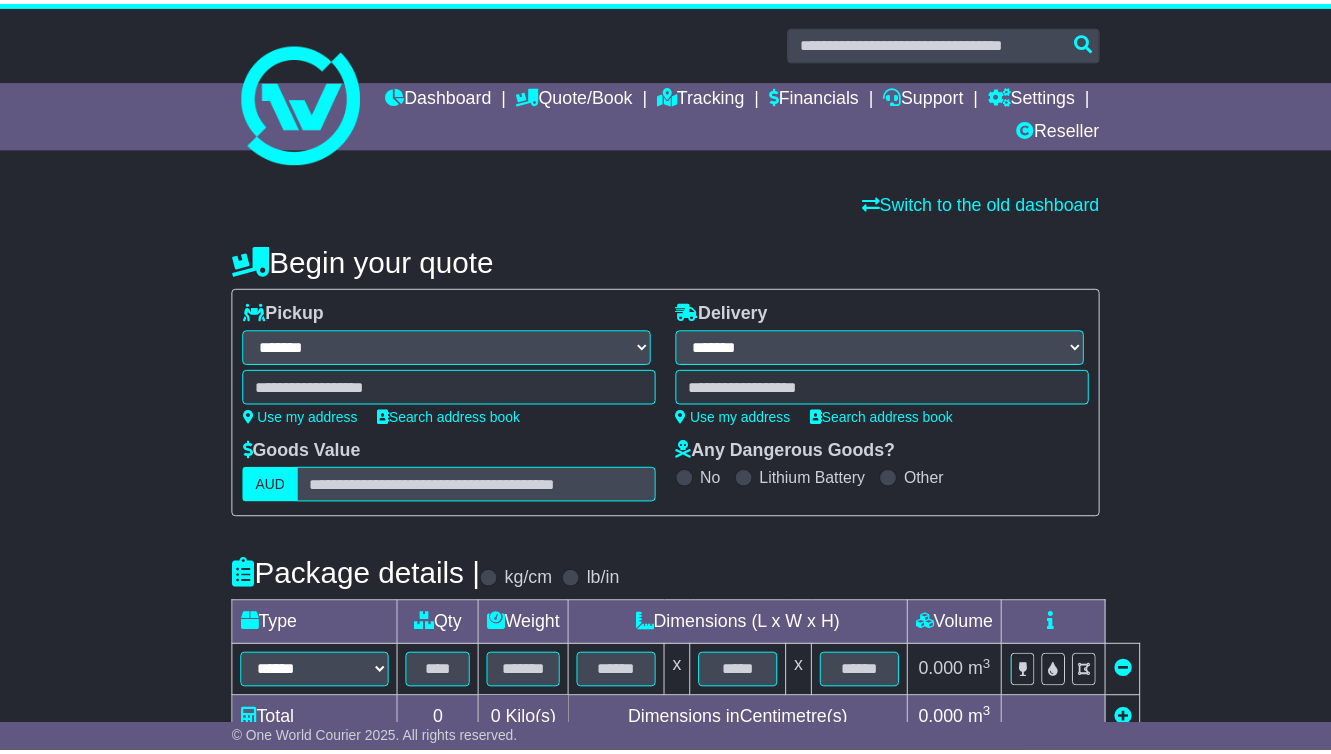 scroll, scrollTop: 0, scrollLeft: 0, axis: both 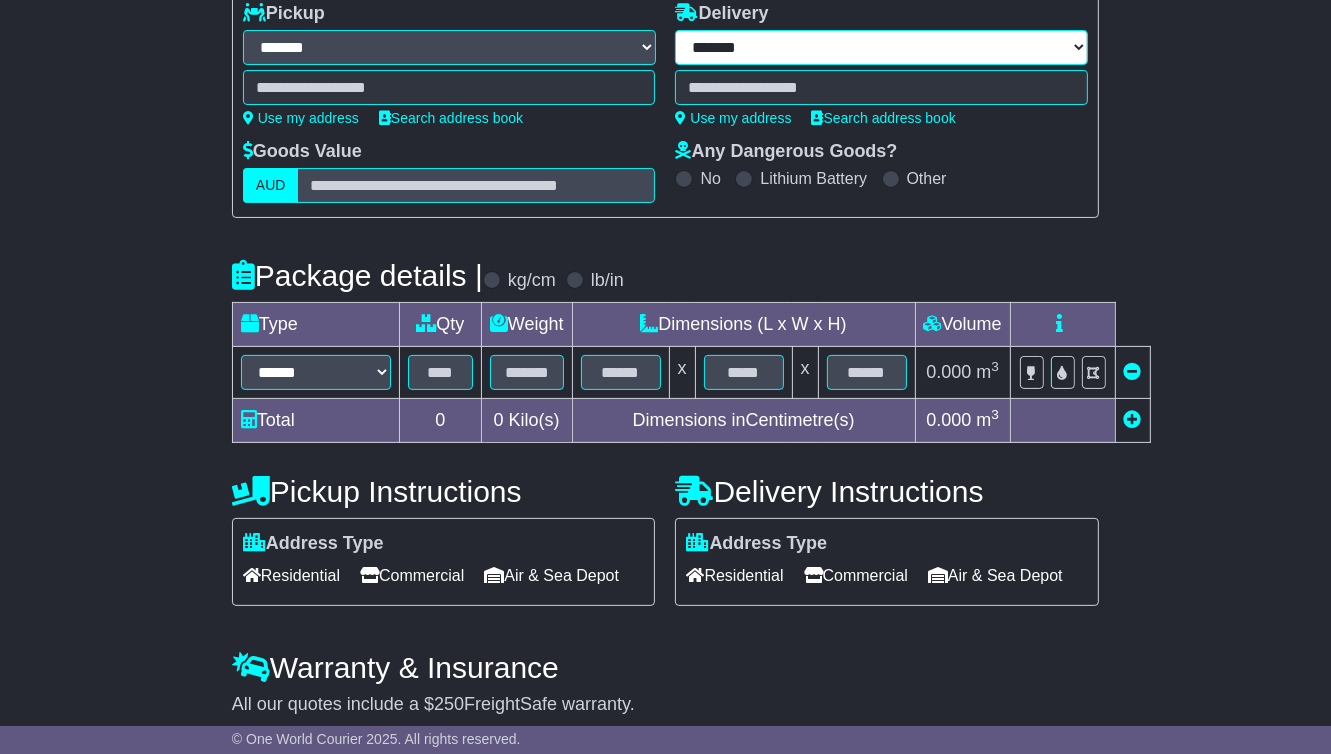 click on "**********" at bounding box center (881, 47) 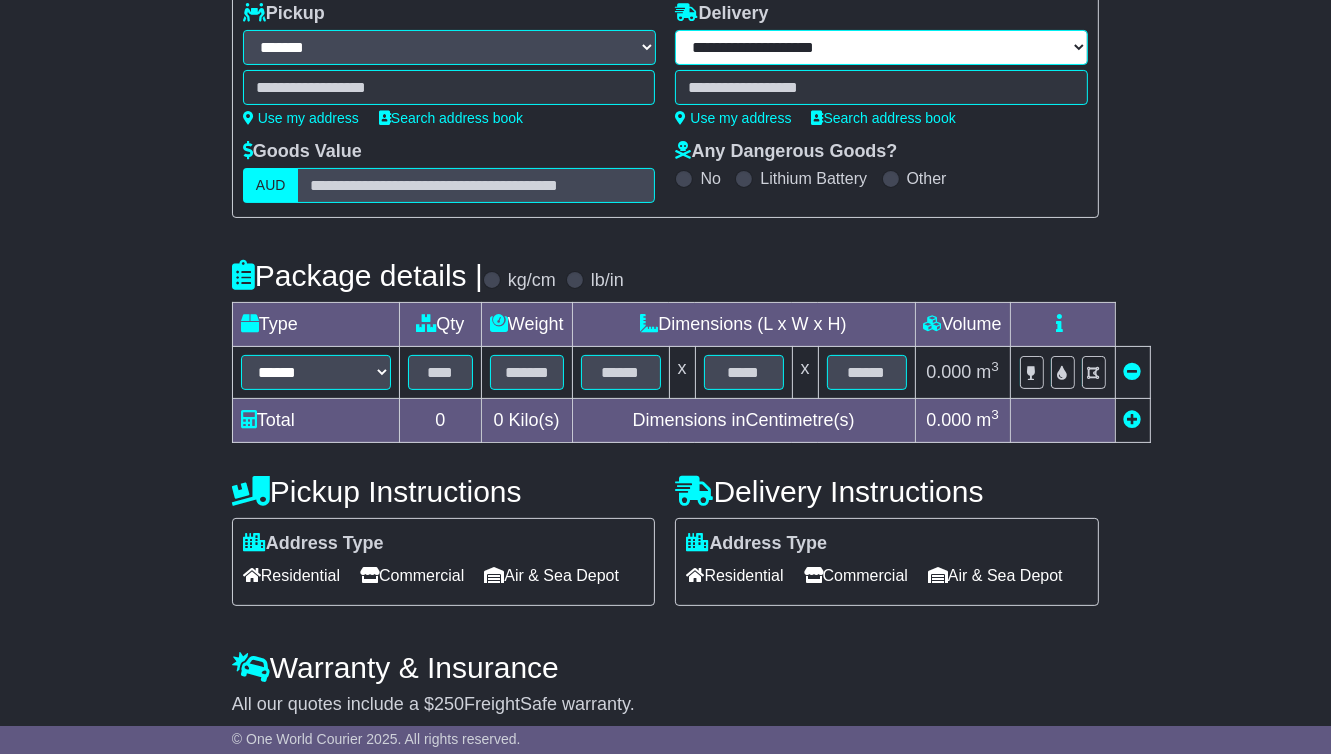 click on "**********" at bounding box center (881, 47) 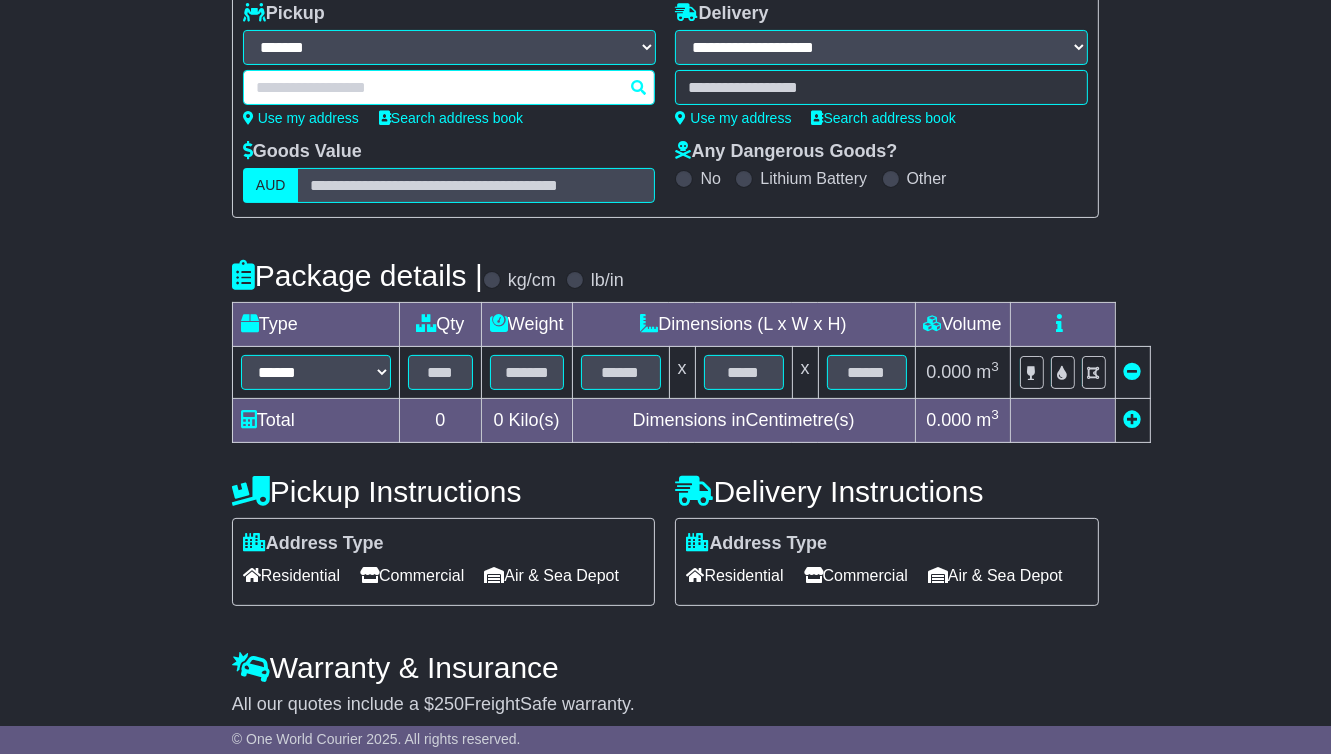 click at bounding box center (449, 87) 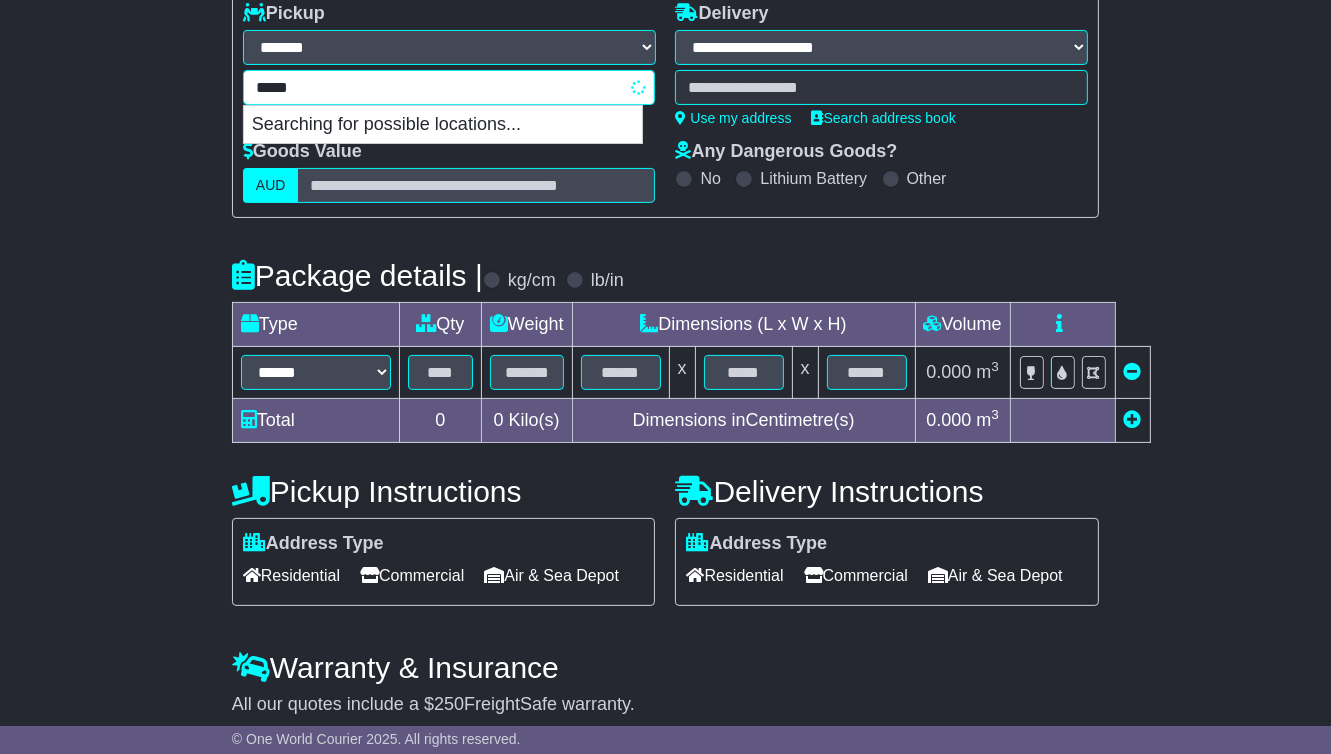 type on "******" 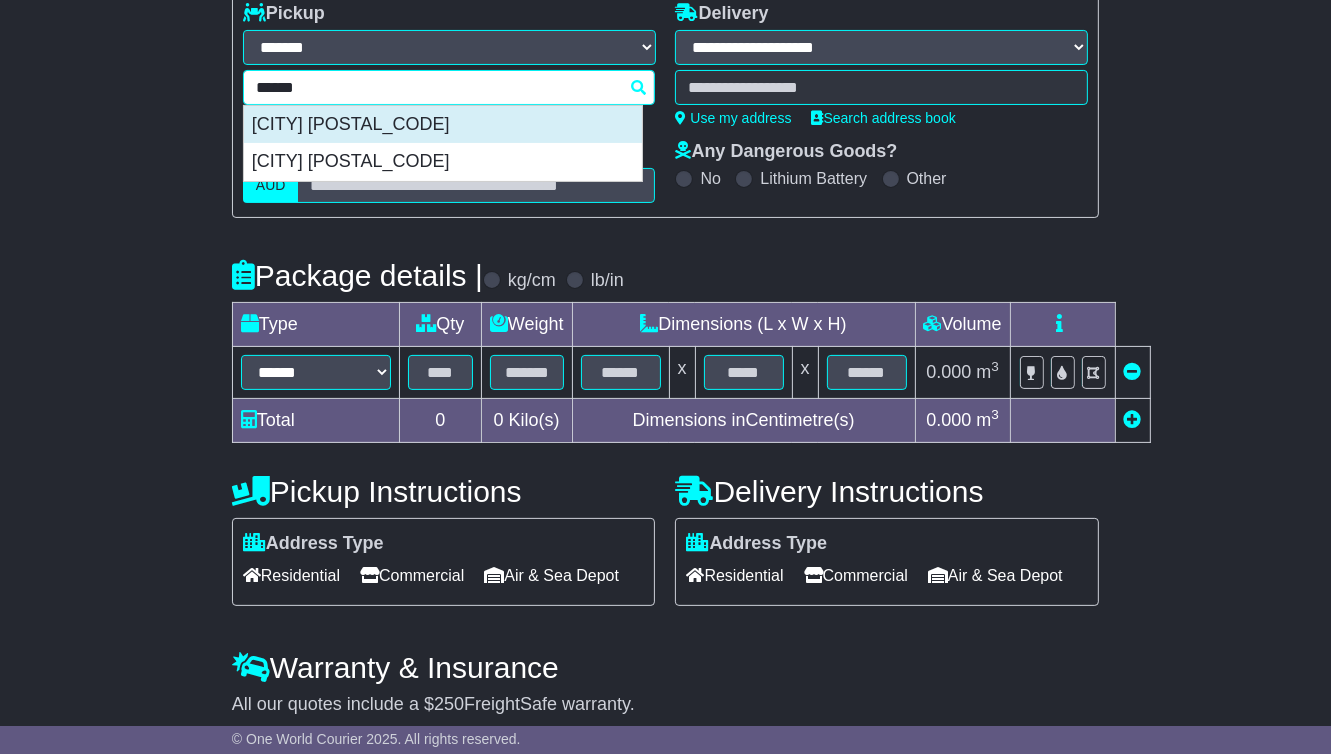 click on "[CITY] [POSTAL_CODE]" at bounding box center [443, 125] 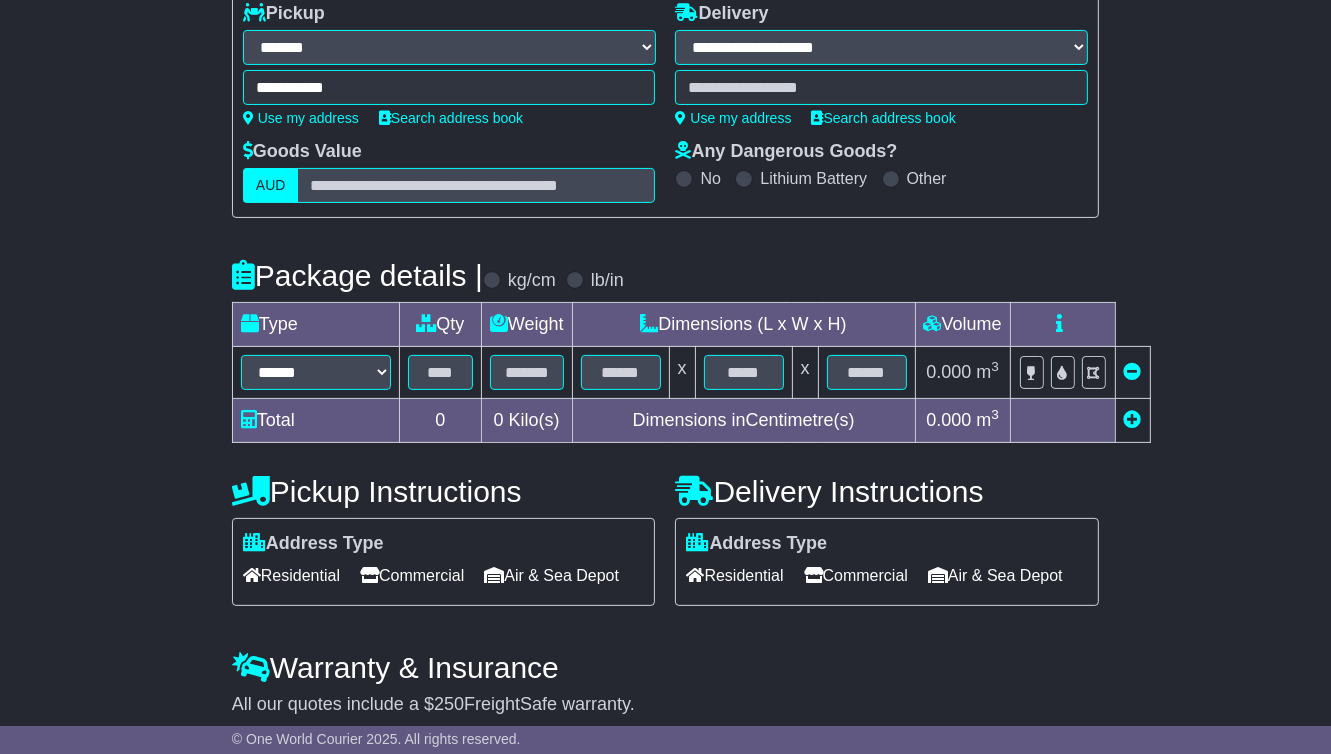 type on "**********" 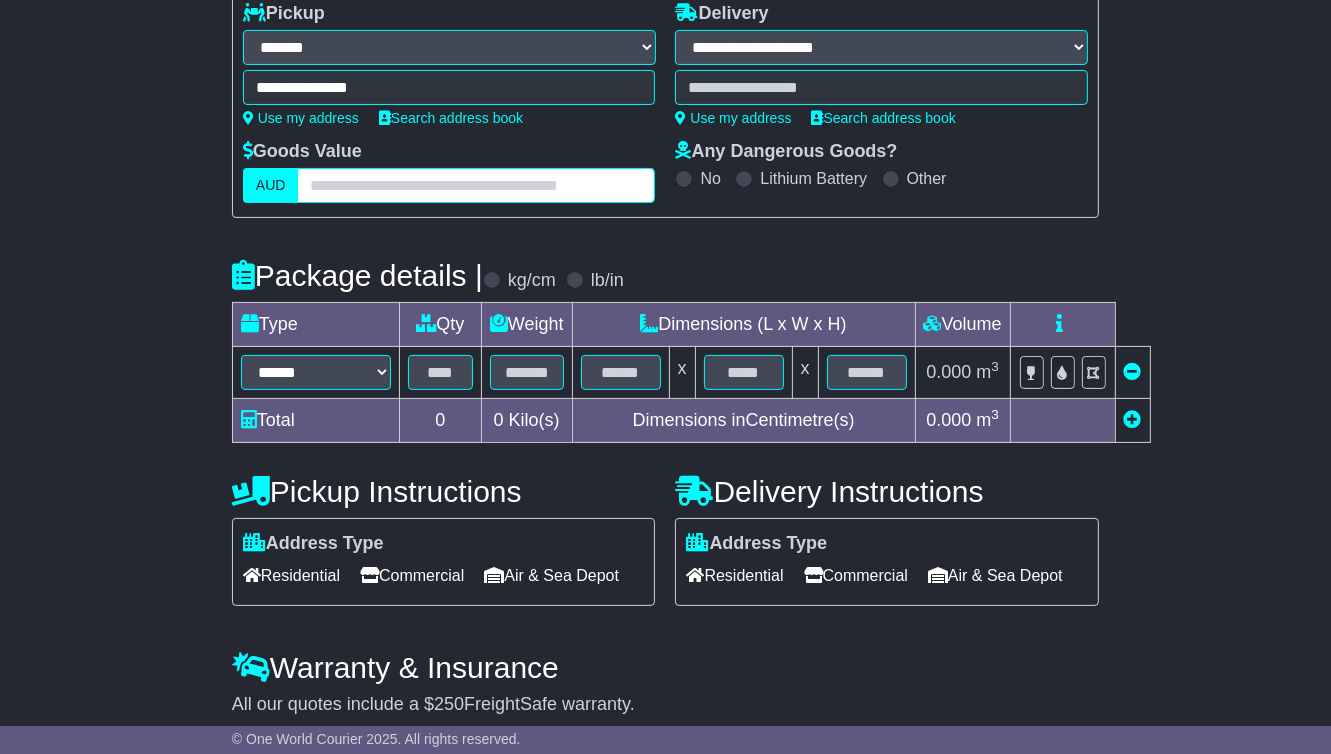click at bounding box center (476, 185) 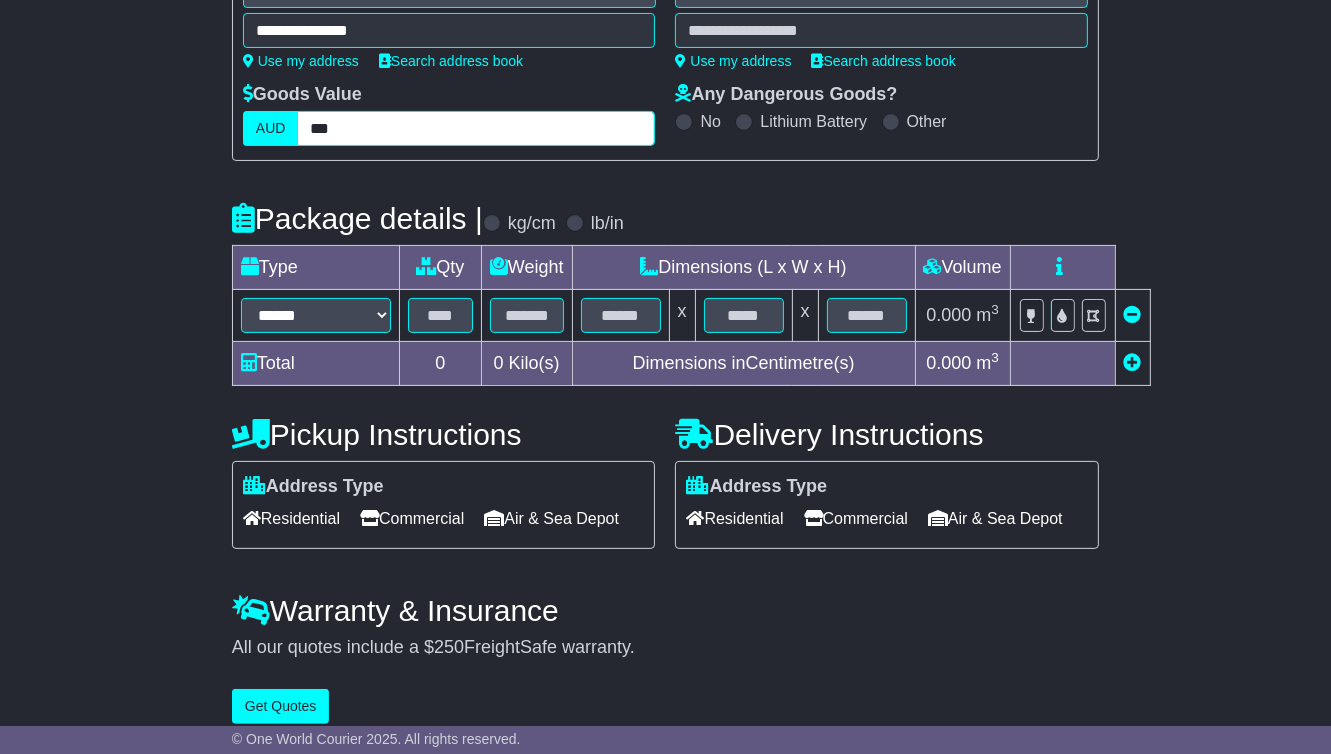scroll, scrollTop: 374, scrollLeft: 0, axis: vertical 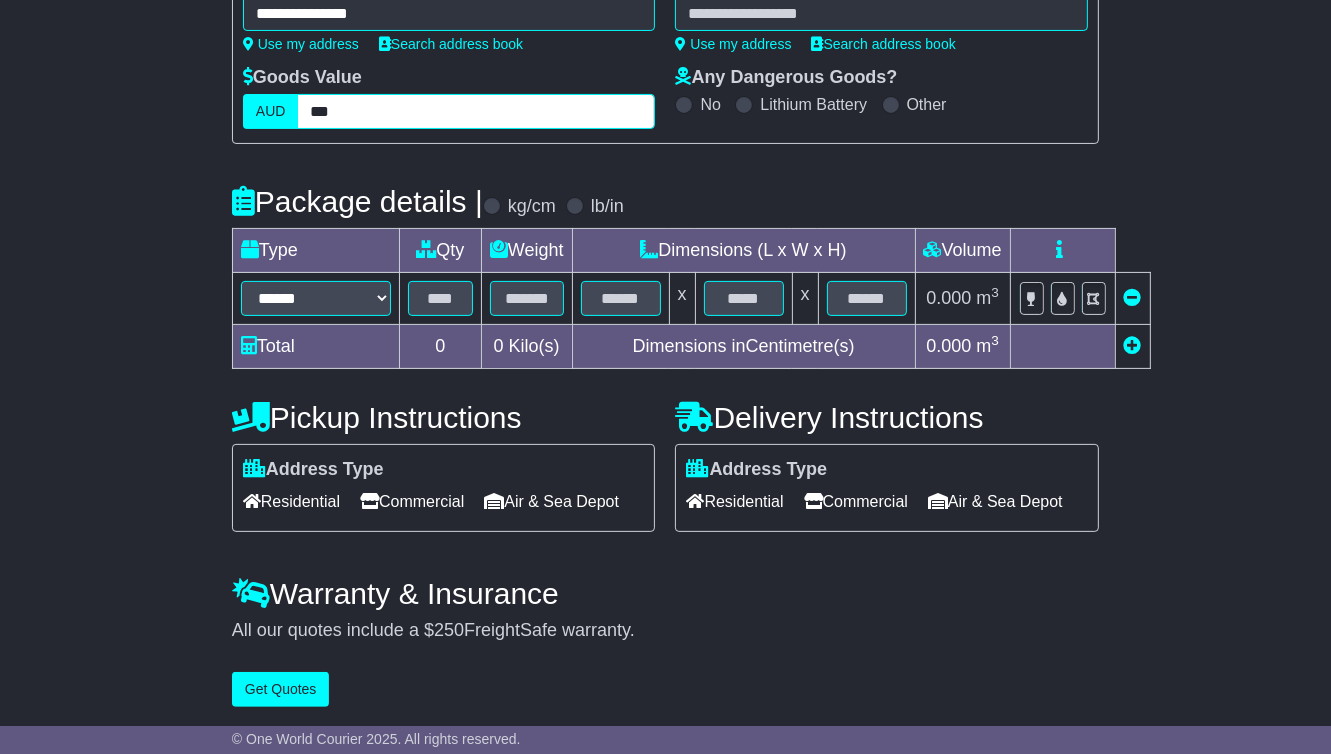 type on "***" 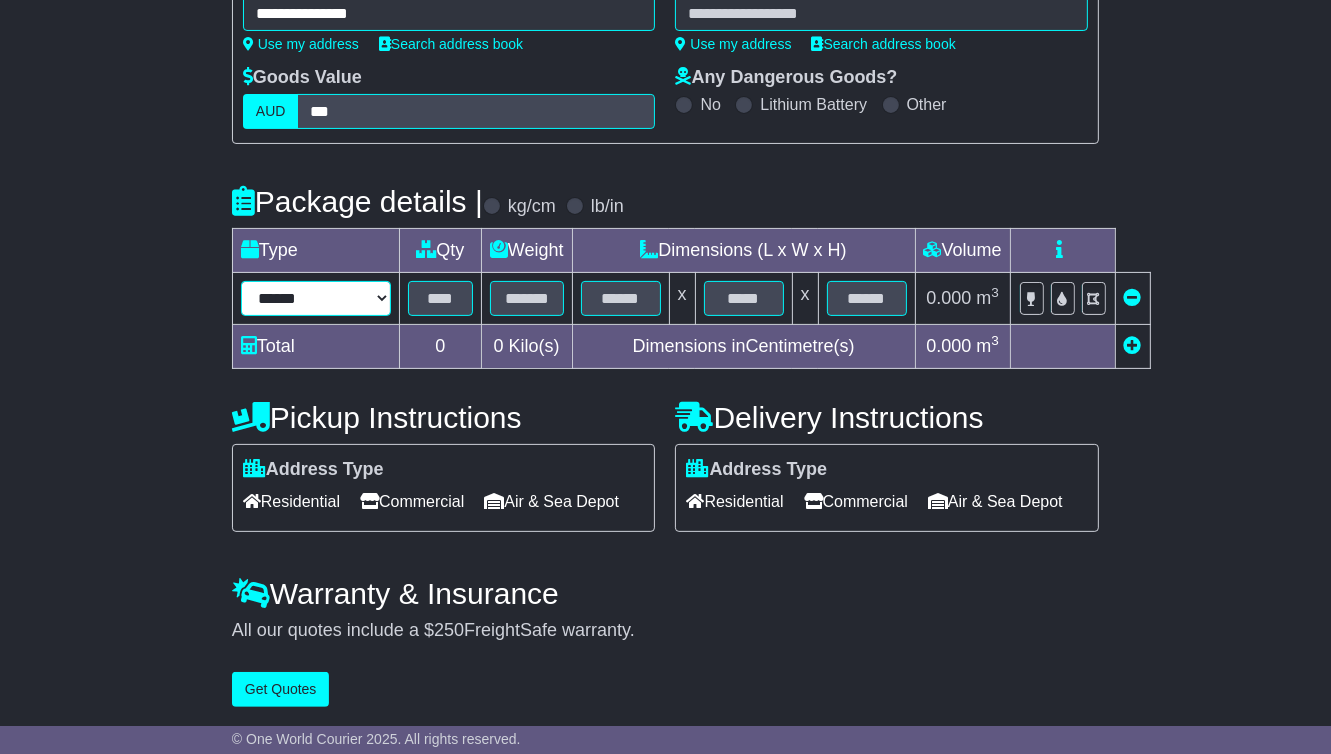 click on "****** ****** *** ******** ***** **** **** ****** *** *******" at bounding box center [316, 298] 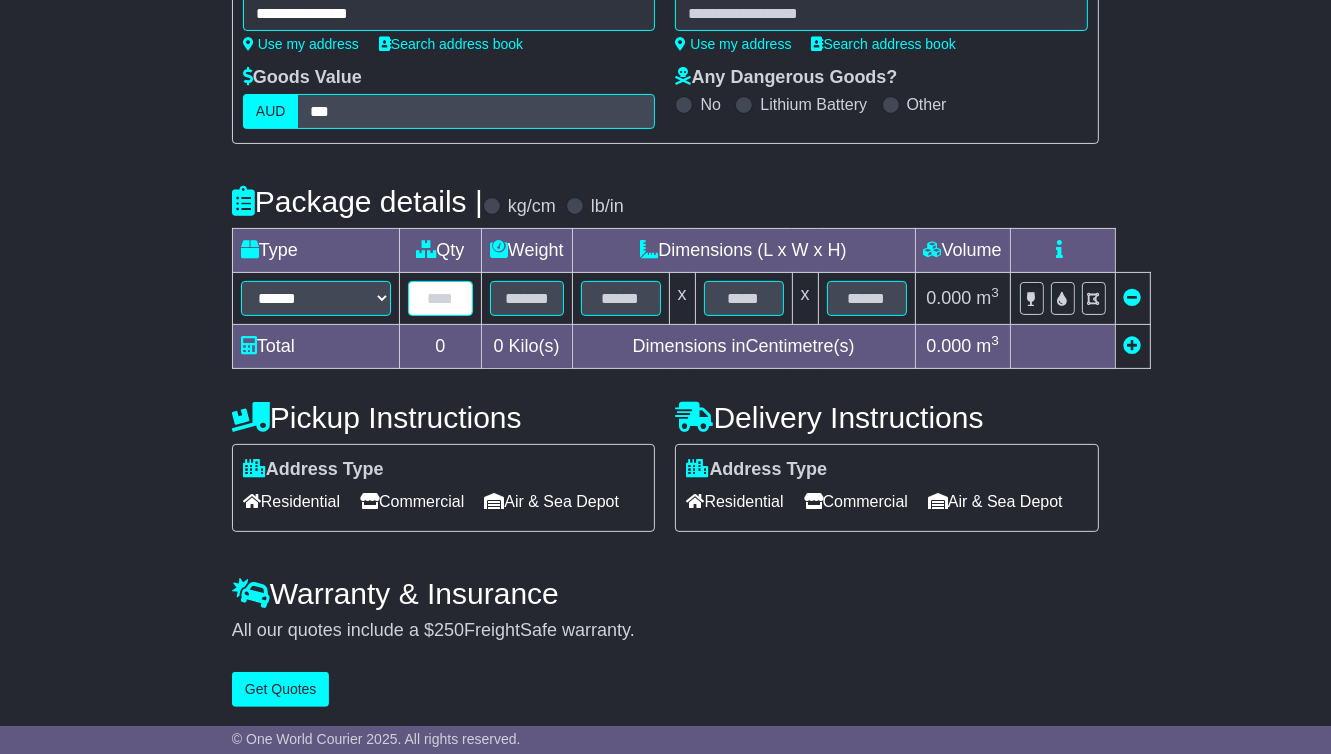 click at bounding box center (440, 298) 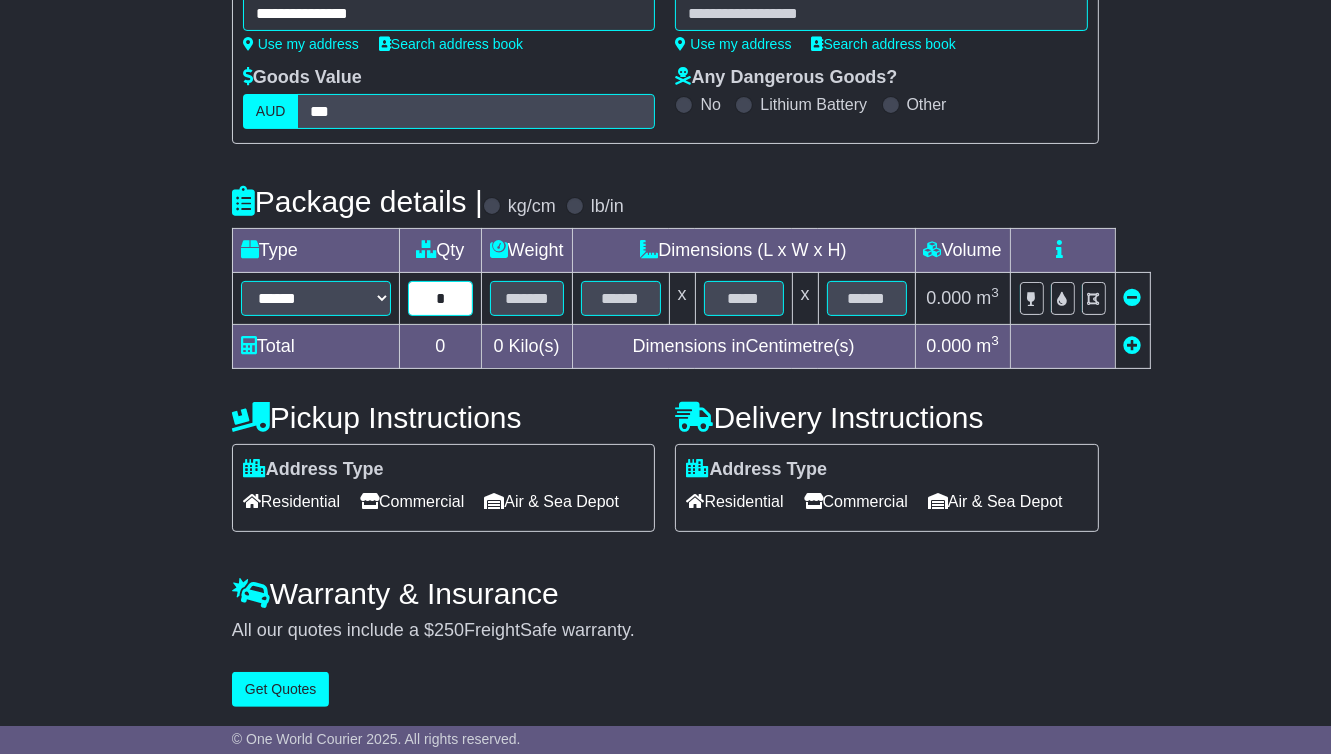 type on "*" 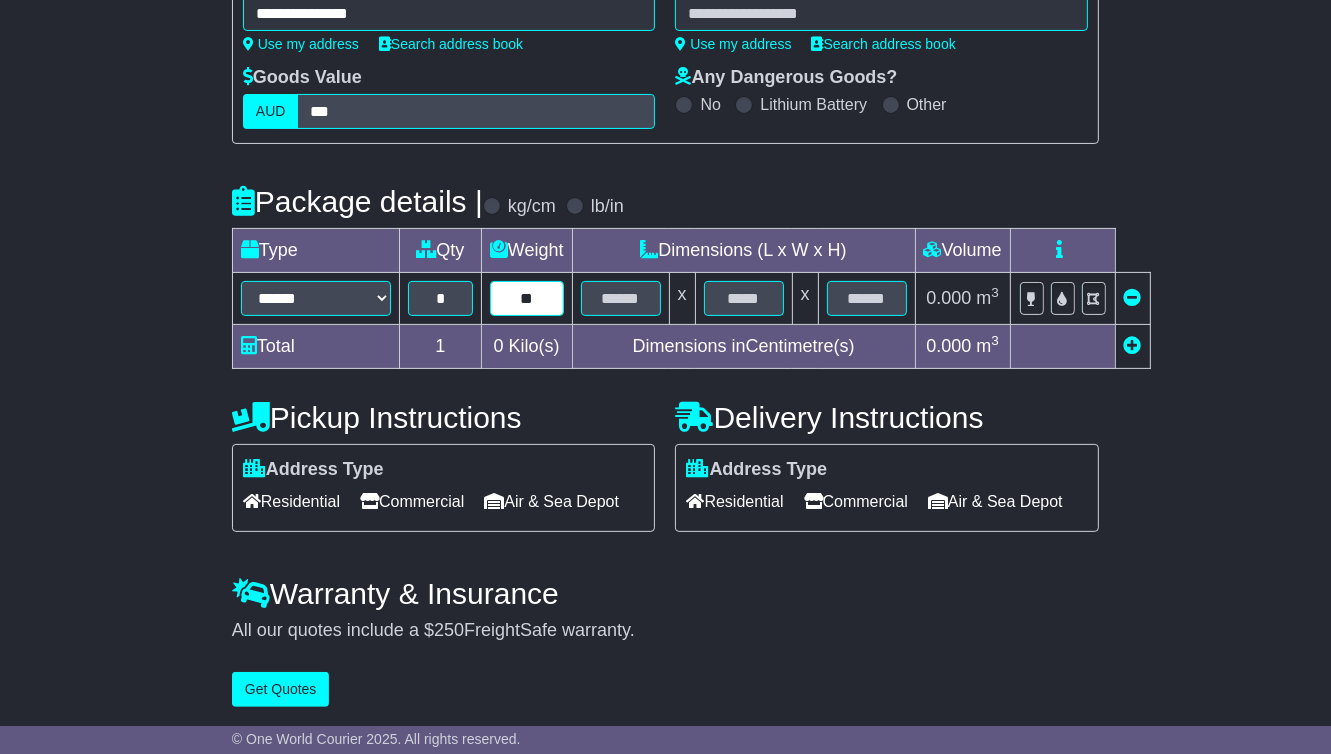 type on "**" 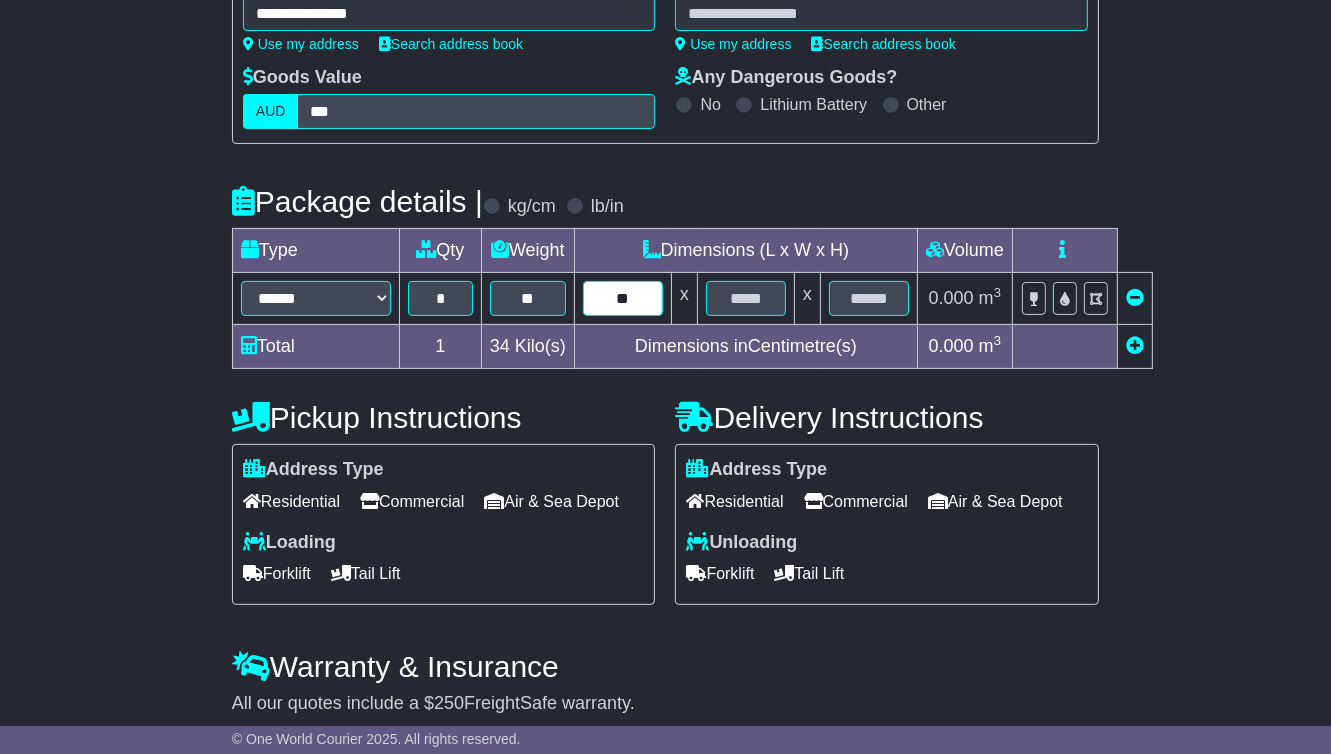 type on "**" 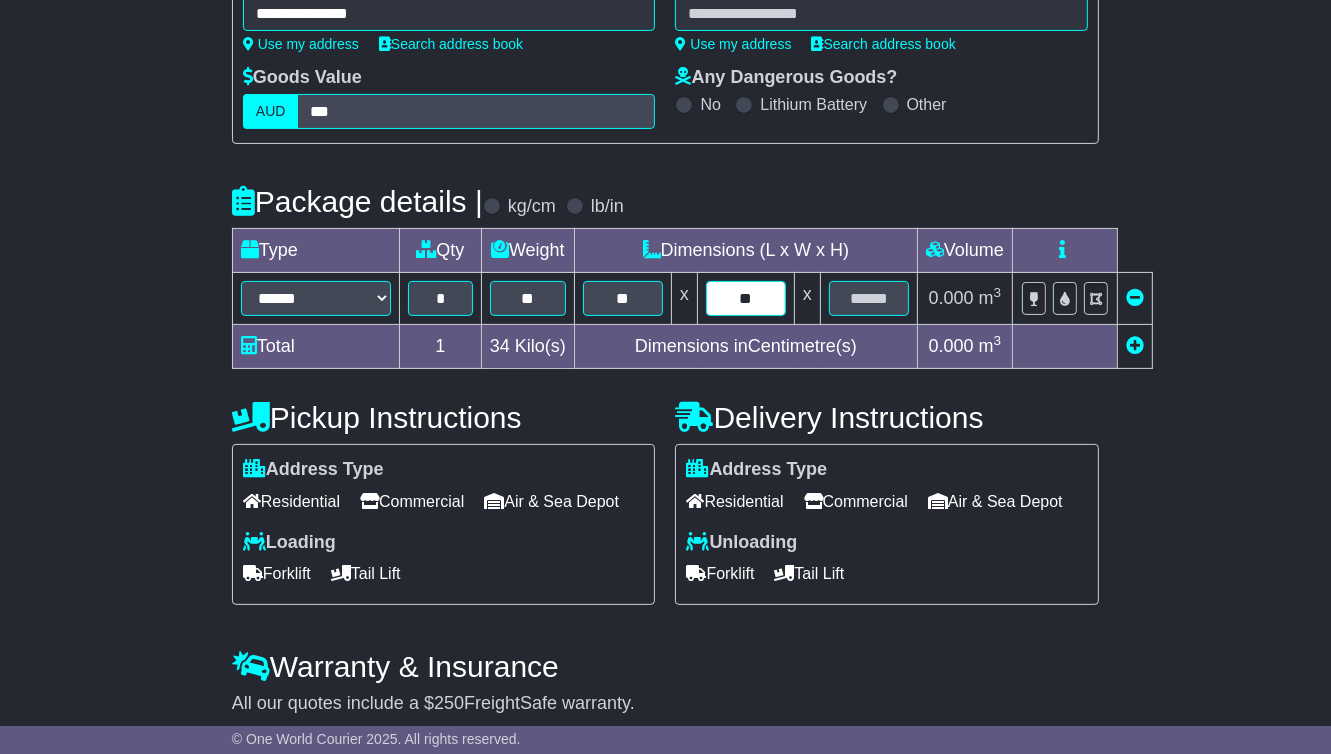 type on "**" 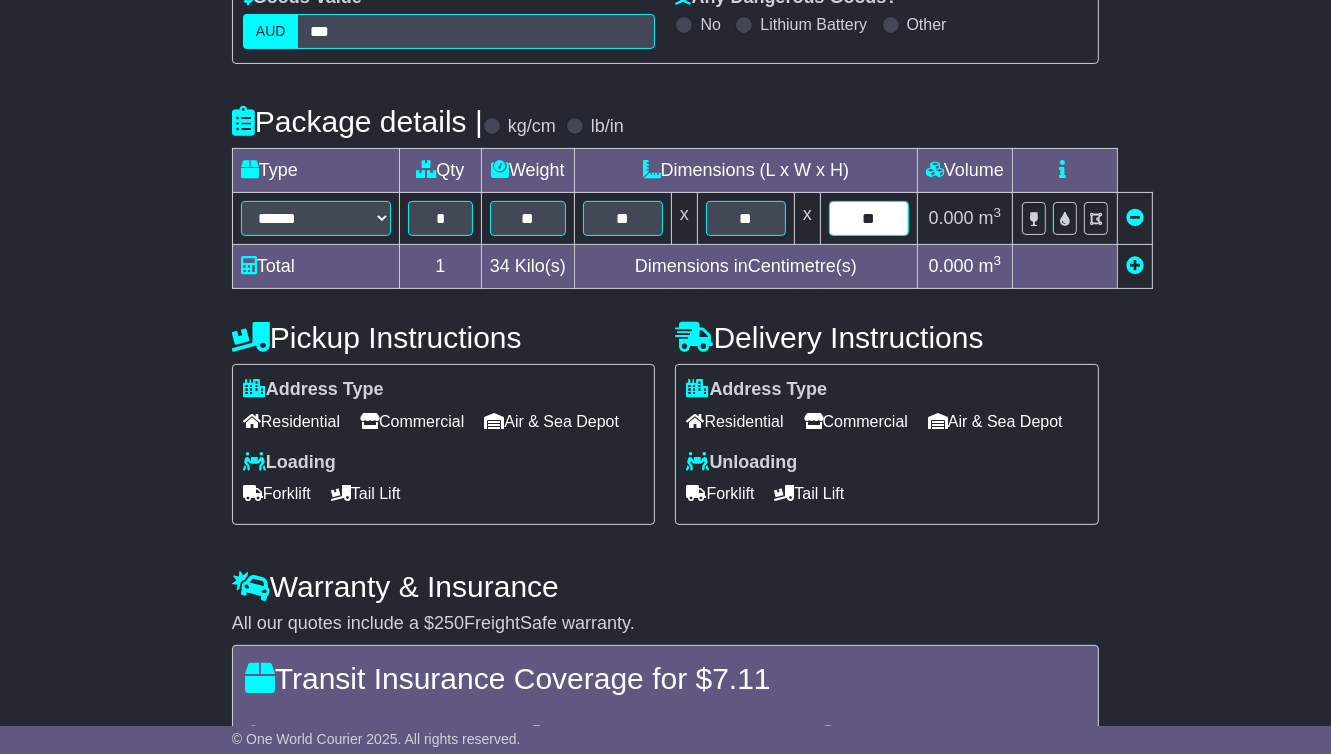 scroll, scrollTop: 574, scrollLeft: 0, axis: vertical 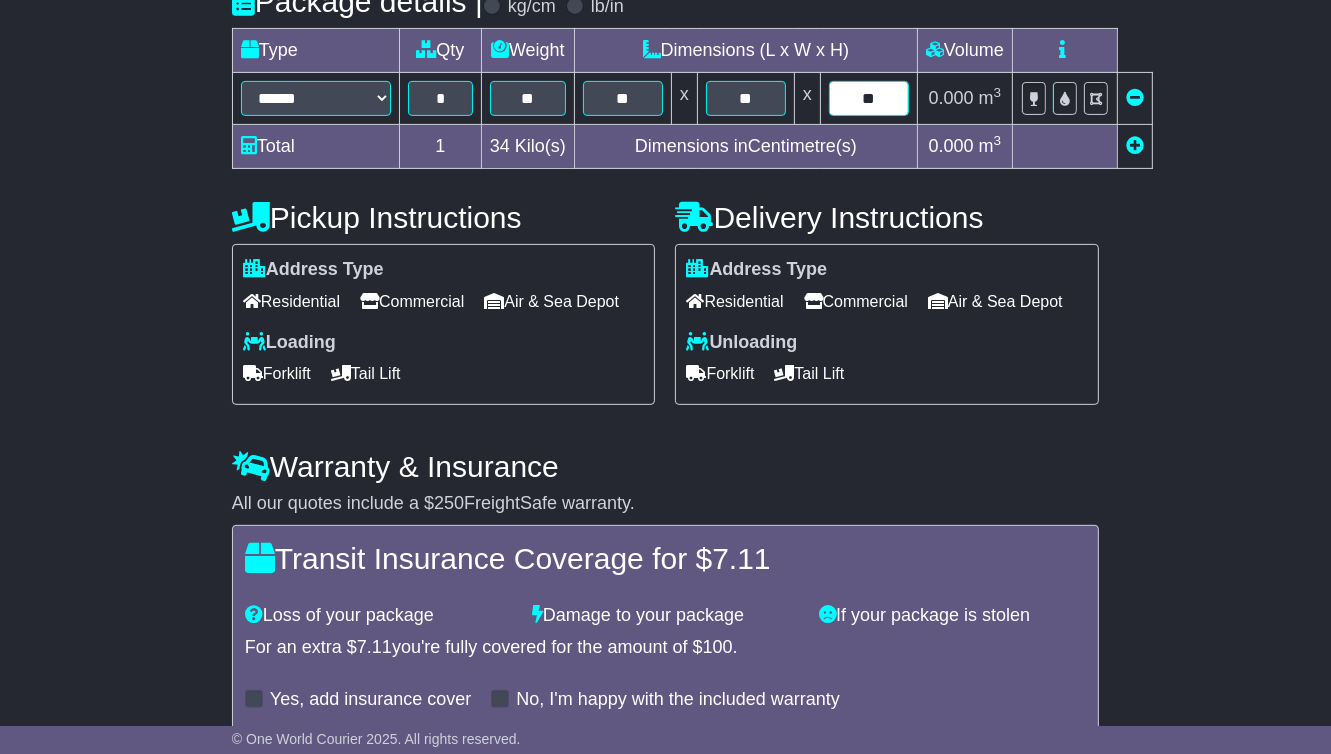 type on "**" 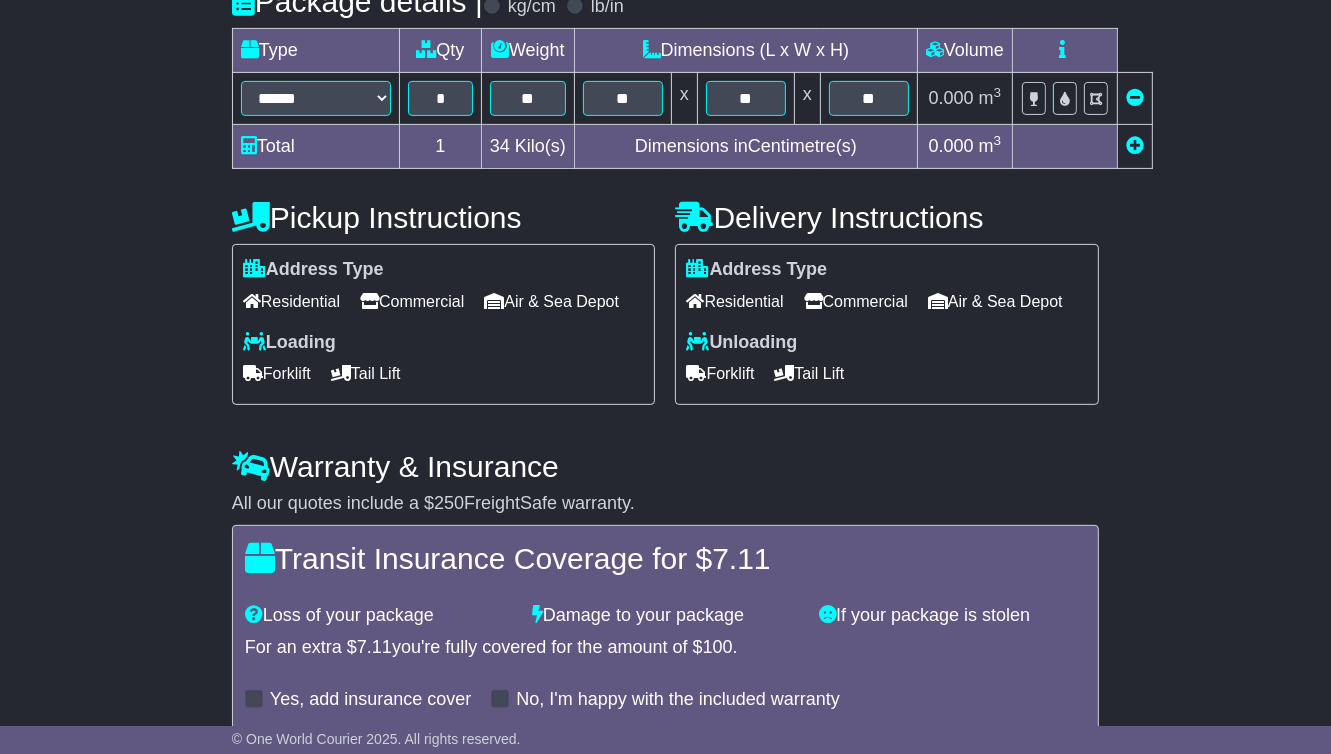 click on "Residential" at bounding box center (291, 301) 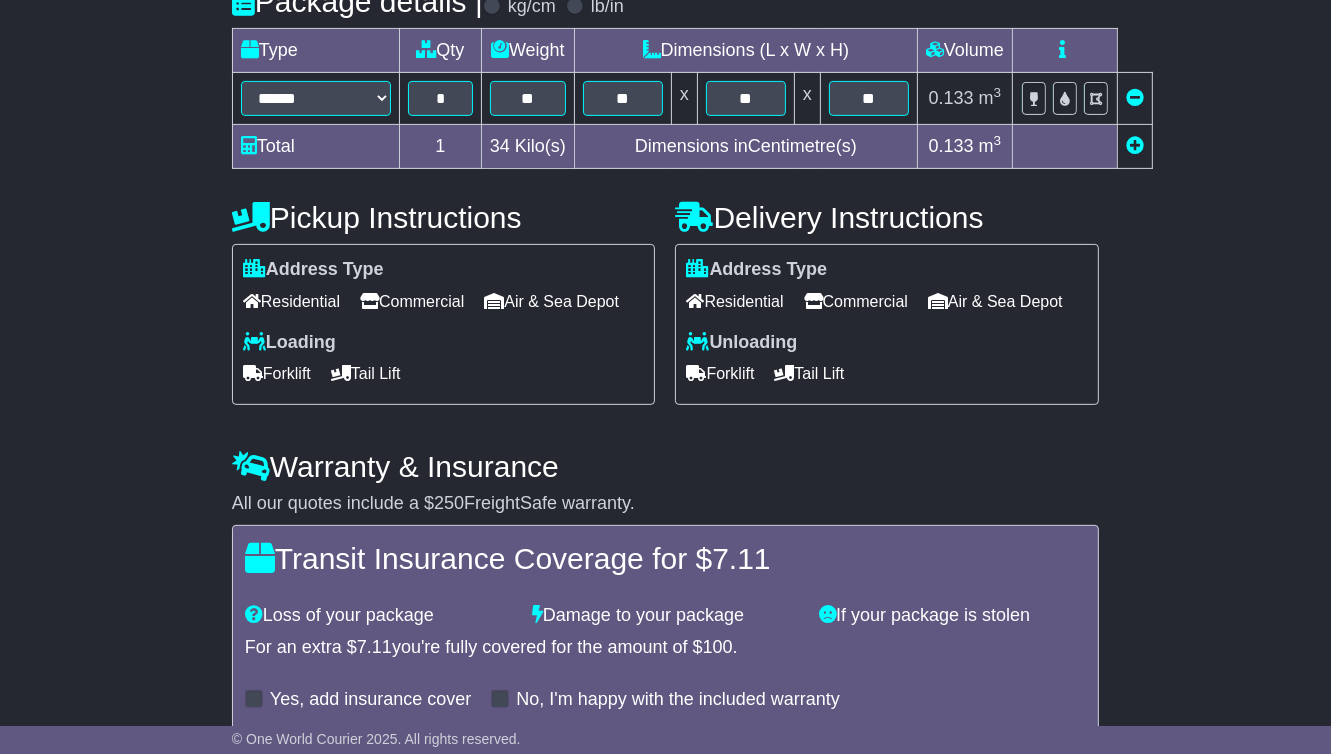 scroll, scrollTop: 674, scrollLeft: 0, axis: vertical 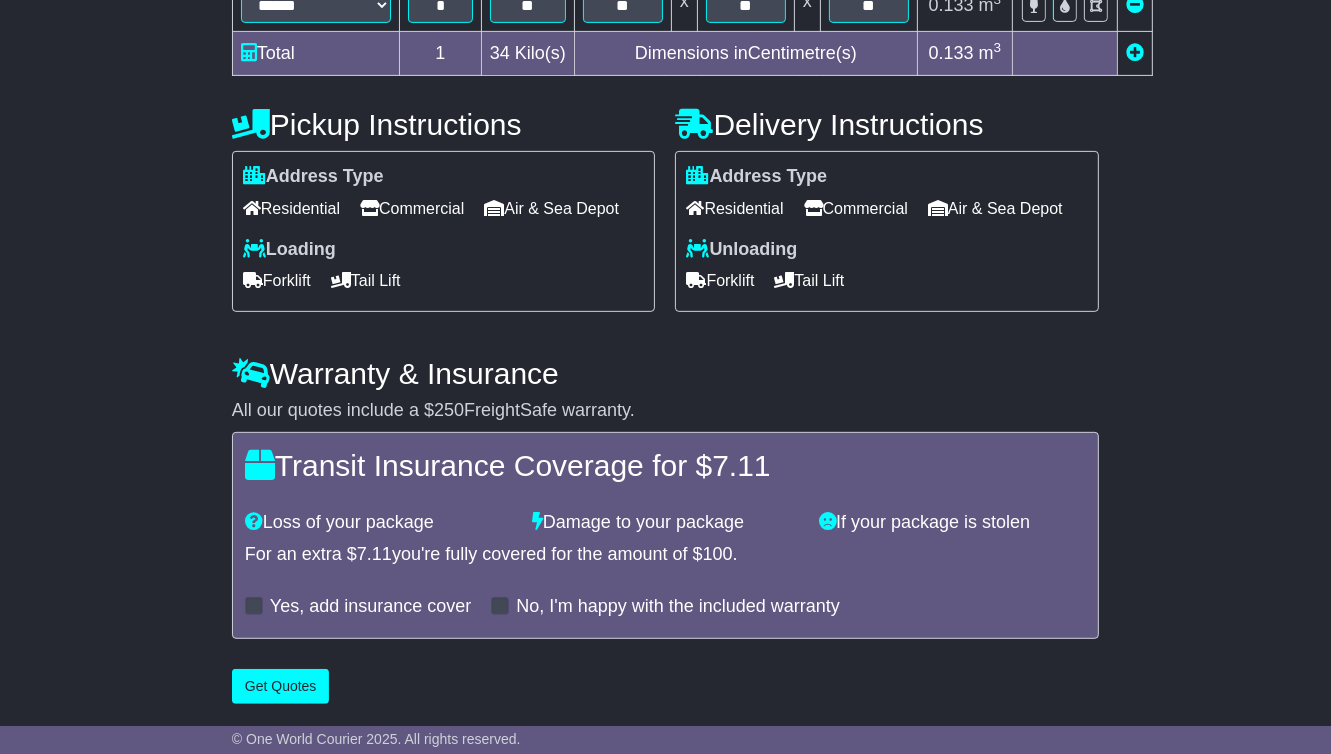 click on "Tail Lift" at bounding box center (366, 280) 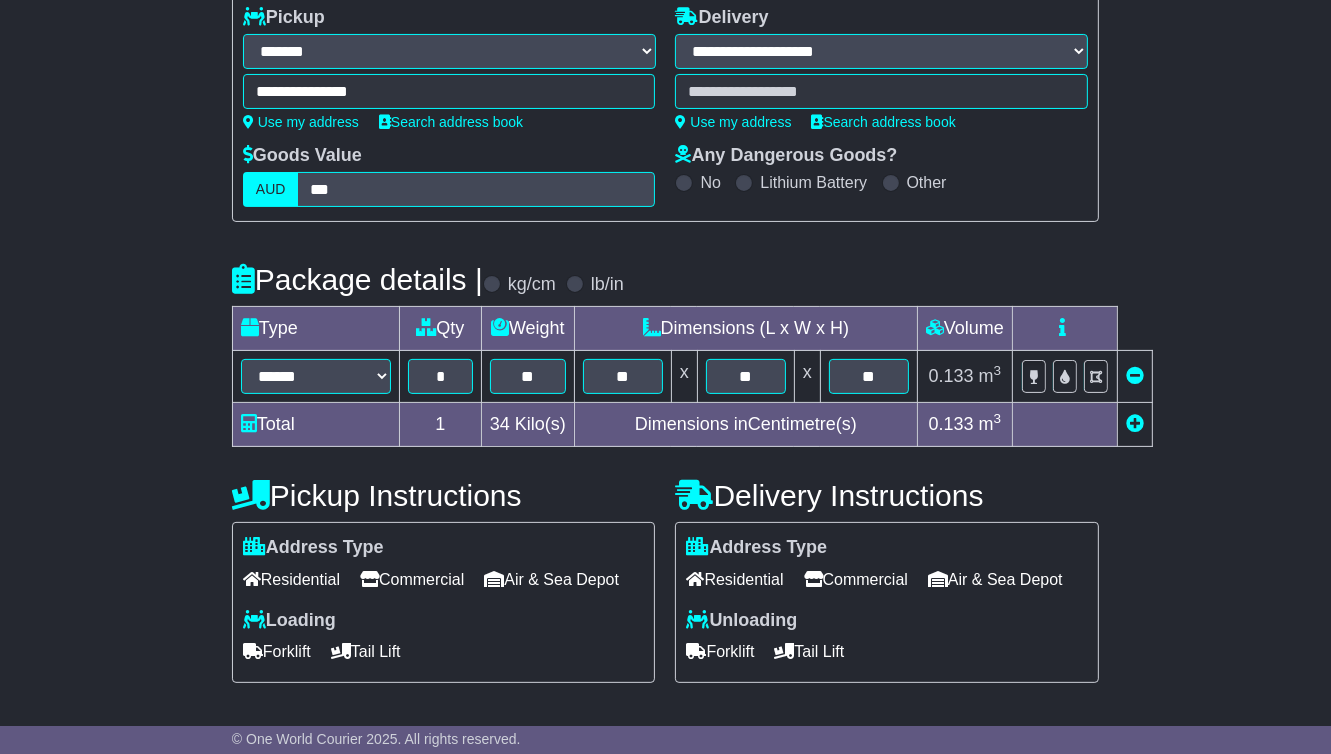 scroll, scrollTop: 174, scrollLeft: 0, axis: vertical 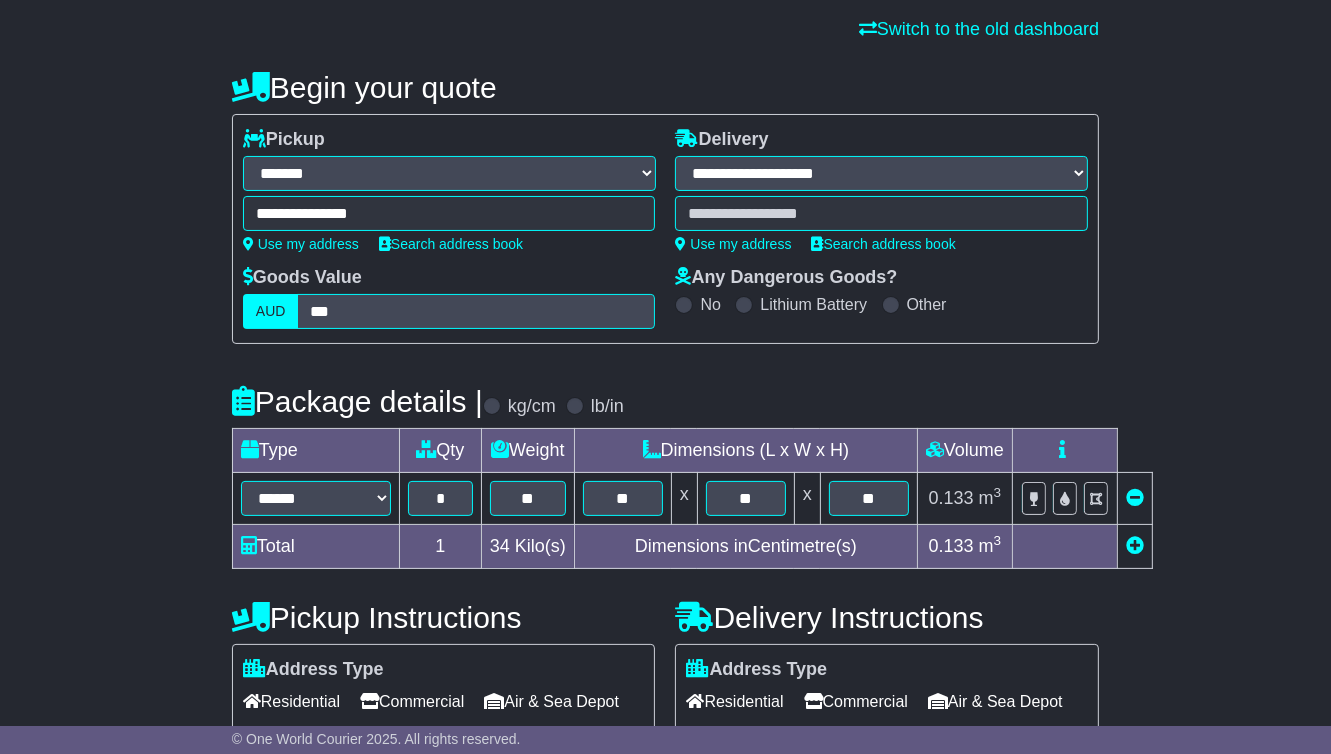 click at bounding box center [881, 213] 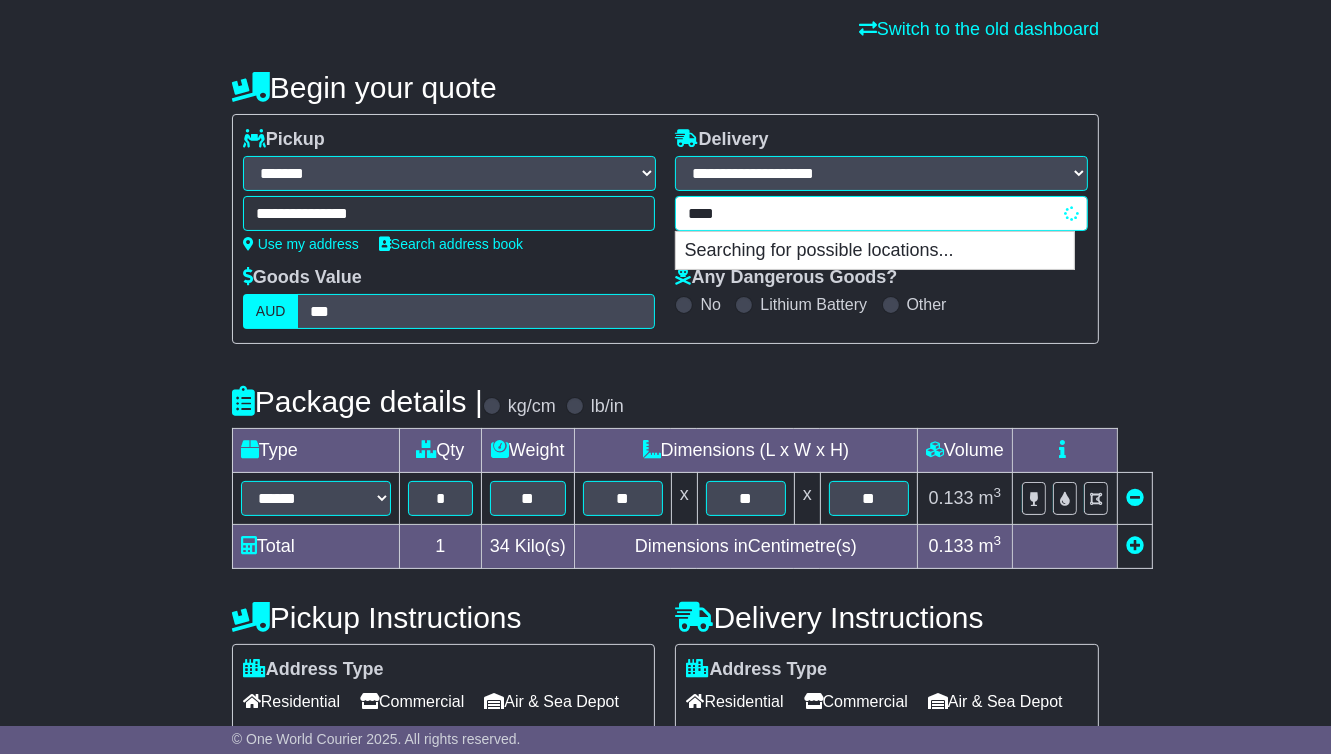 type on "***" 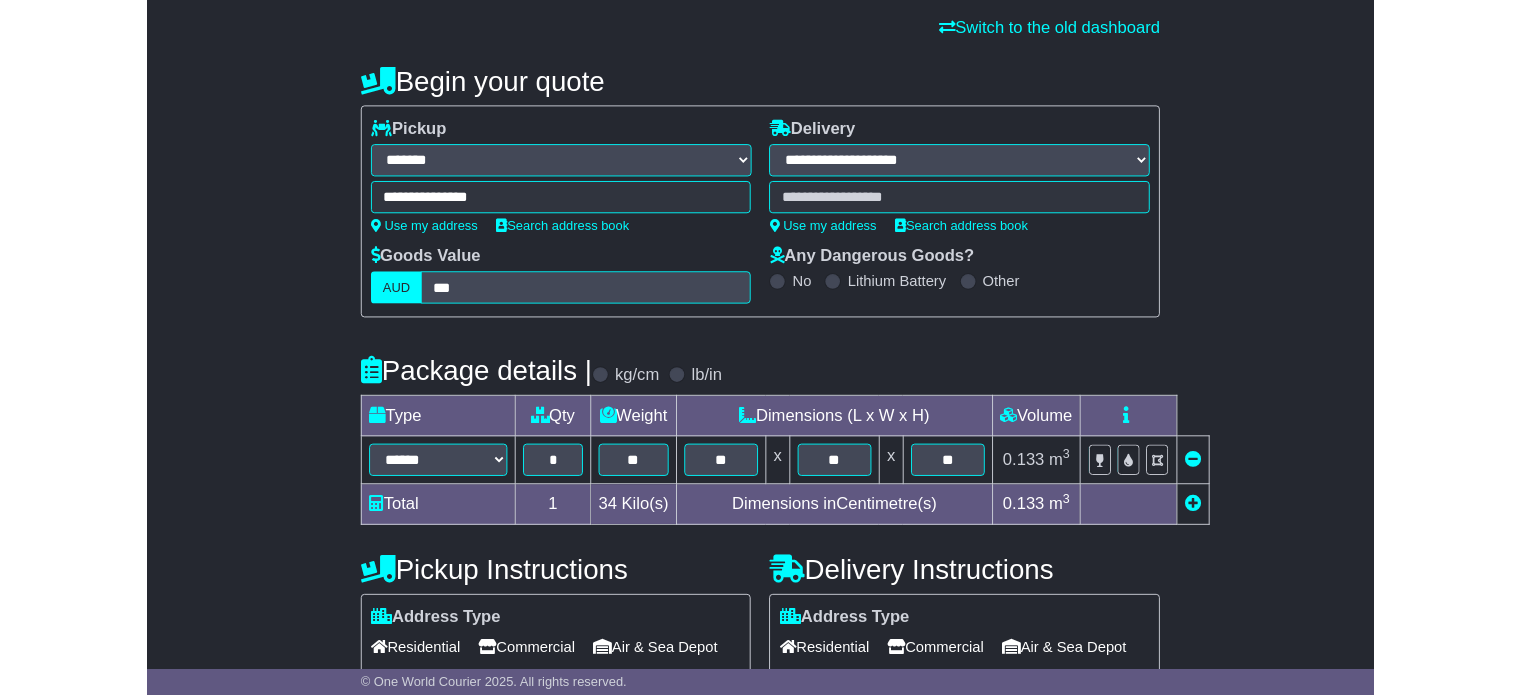 scroll, scrollTop: 156, scrollLeft: 0, axis: vertical 